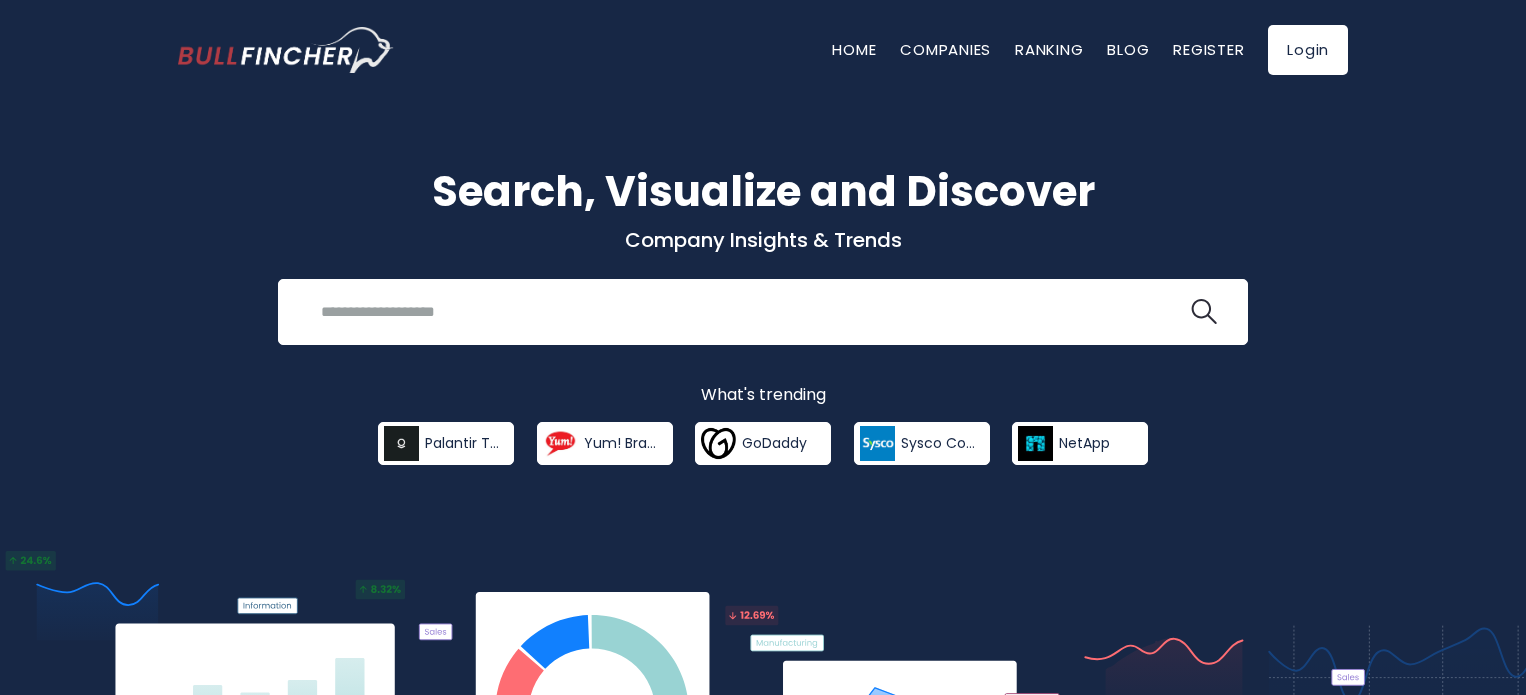 scroll, scrollTop: 0, scrollLeft: 0, axis: both 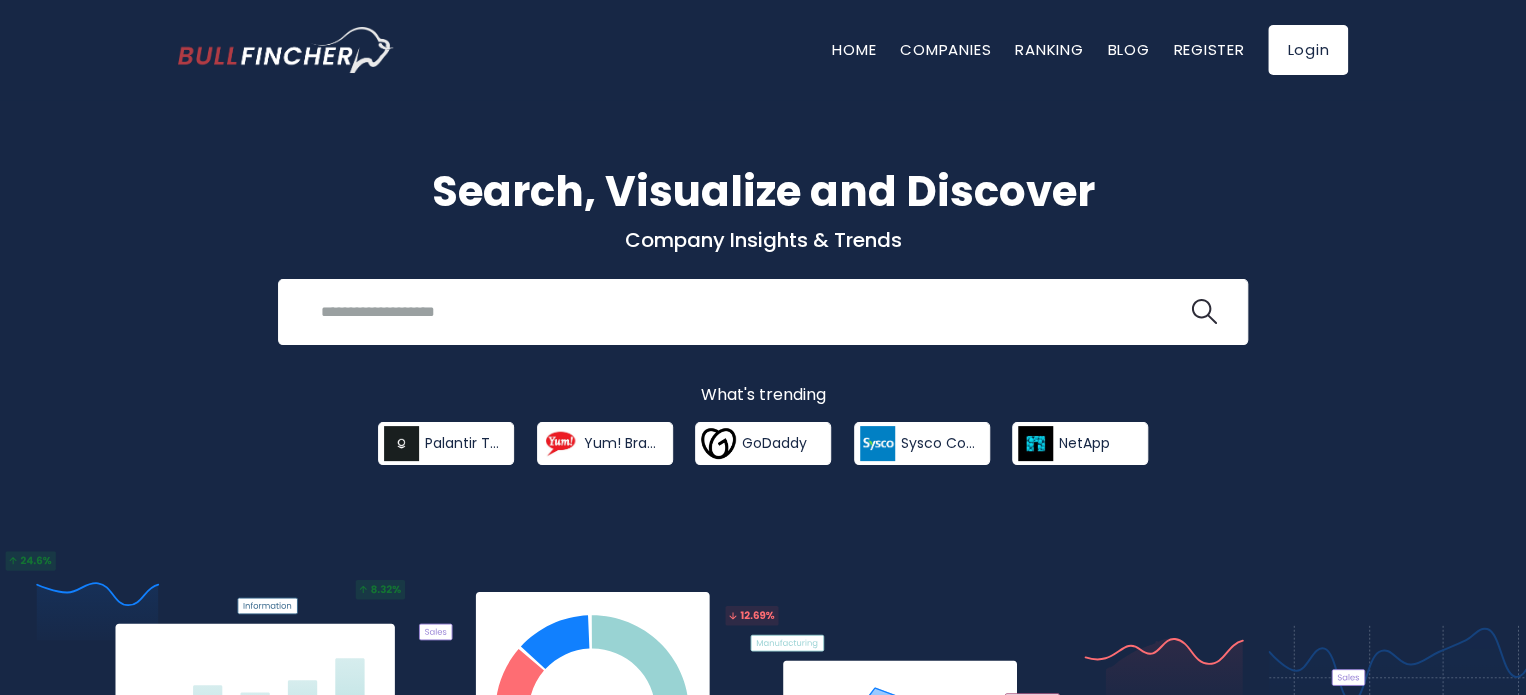 click at bounding box center (748, 311) 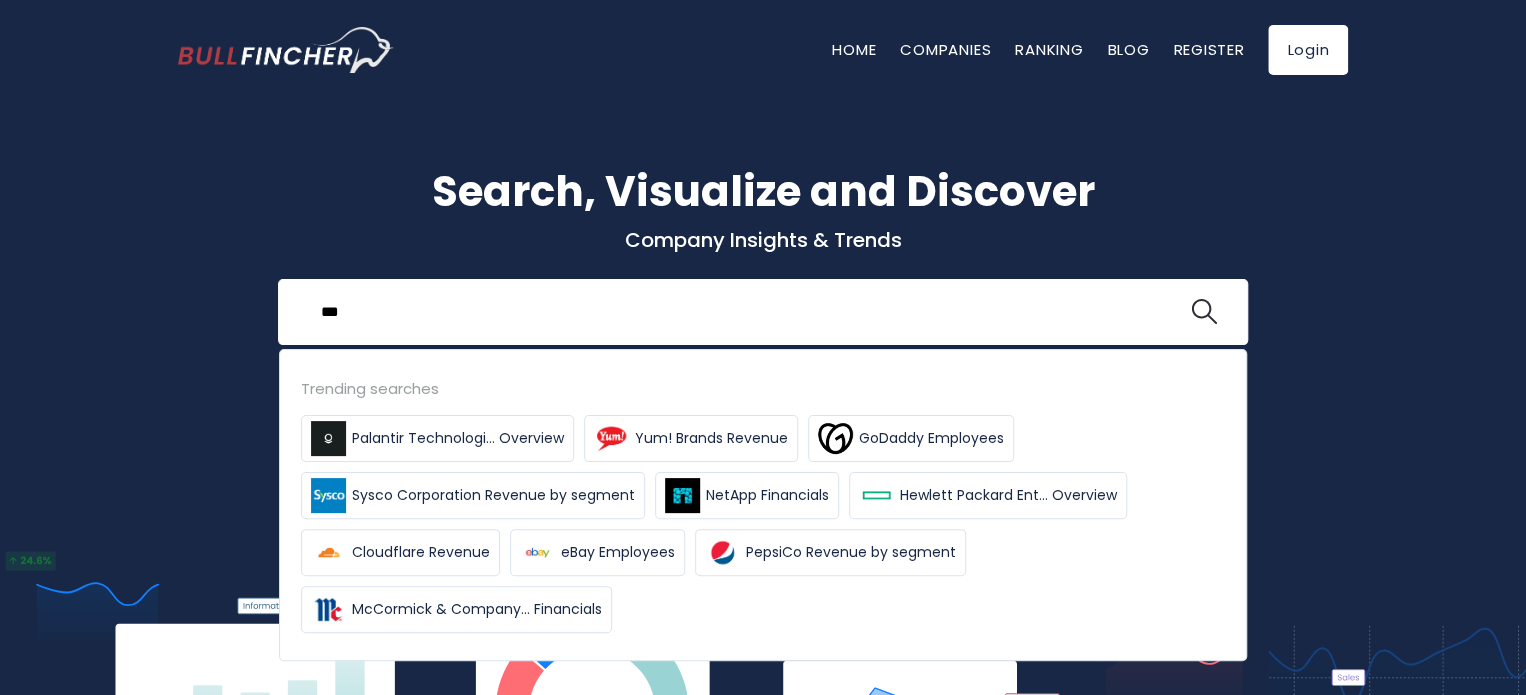 type on "****" 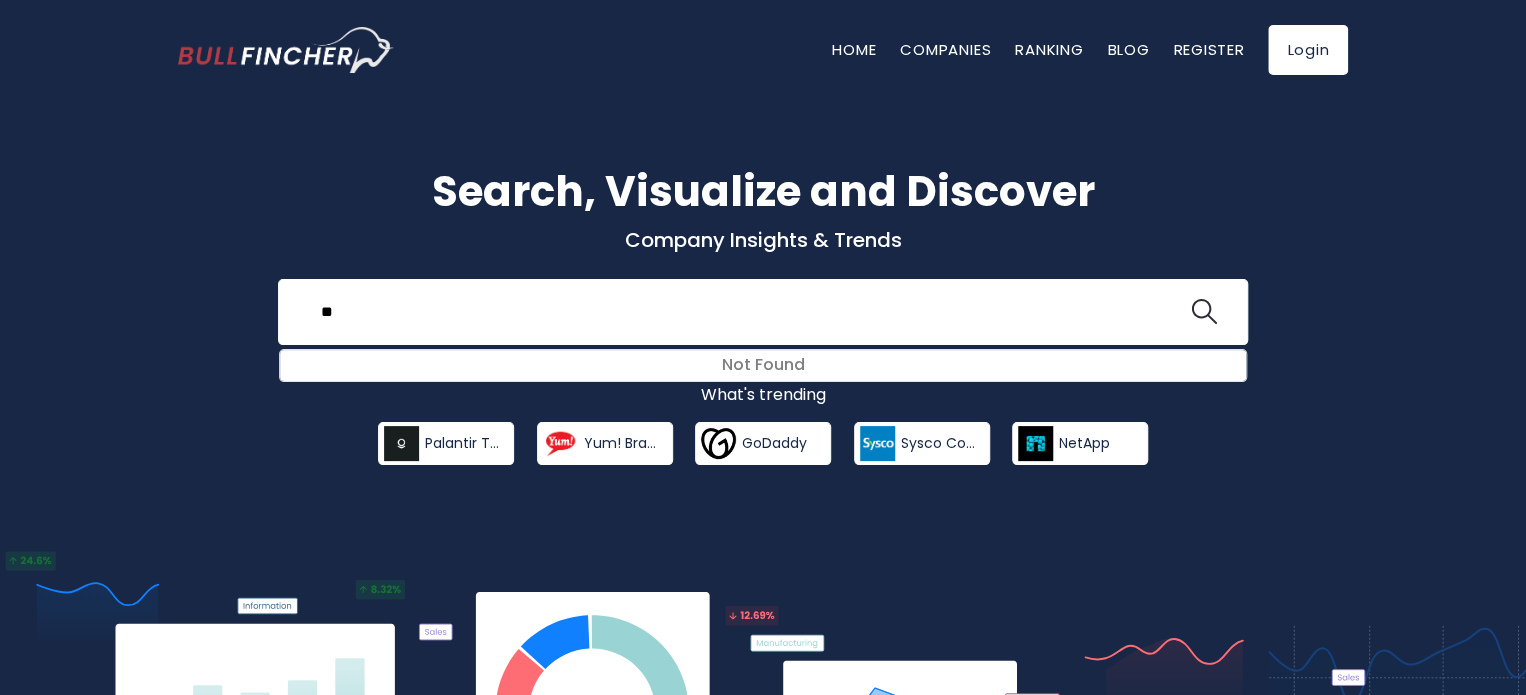 type on "*" 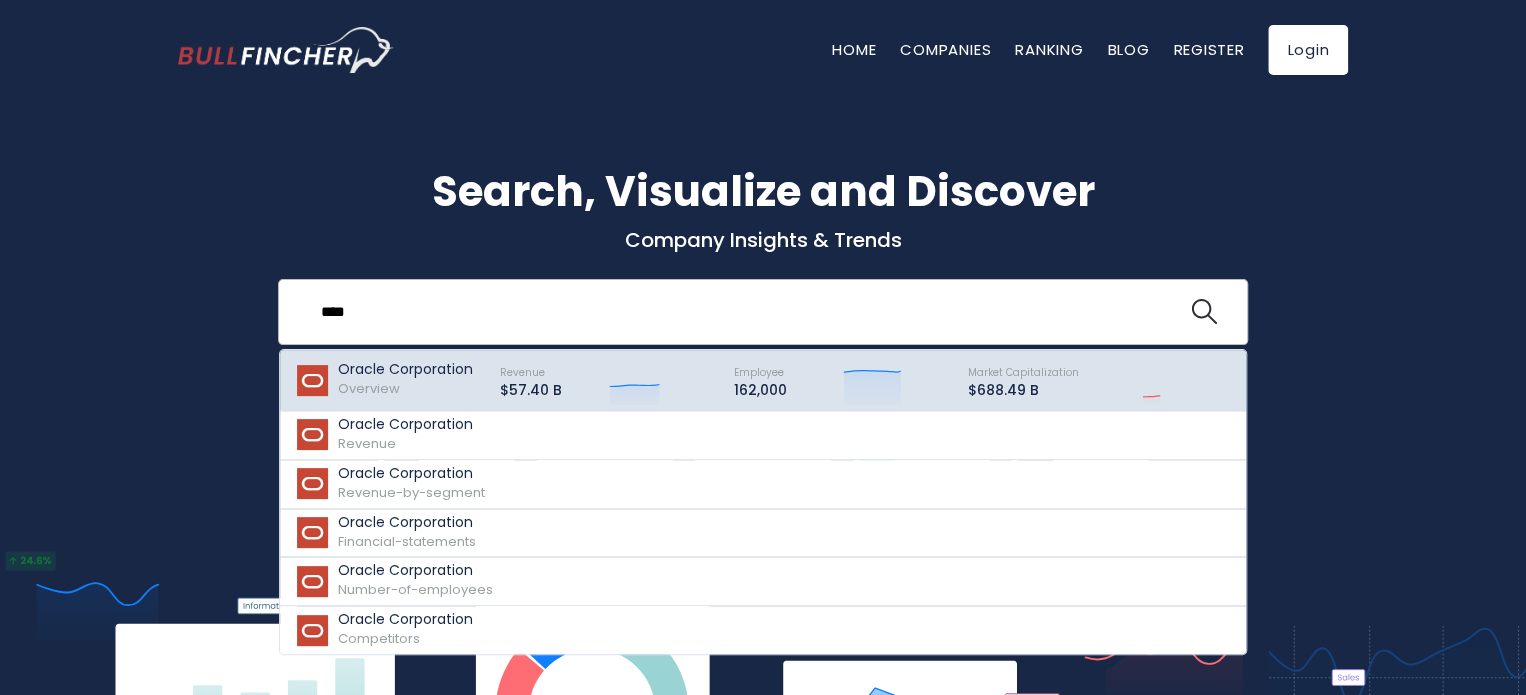 type on "****" 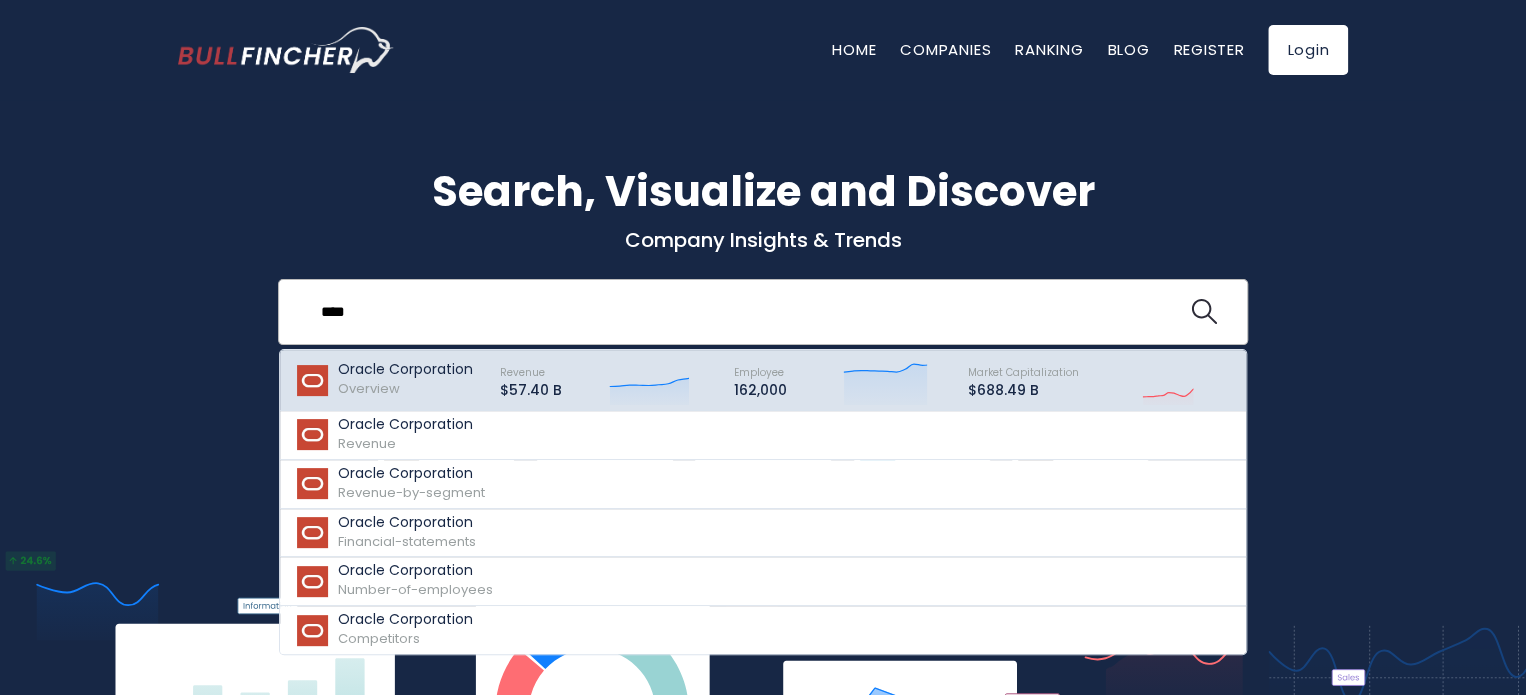 click on "Oracle Corporation
Overview" at bounding box center [405, 380] 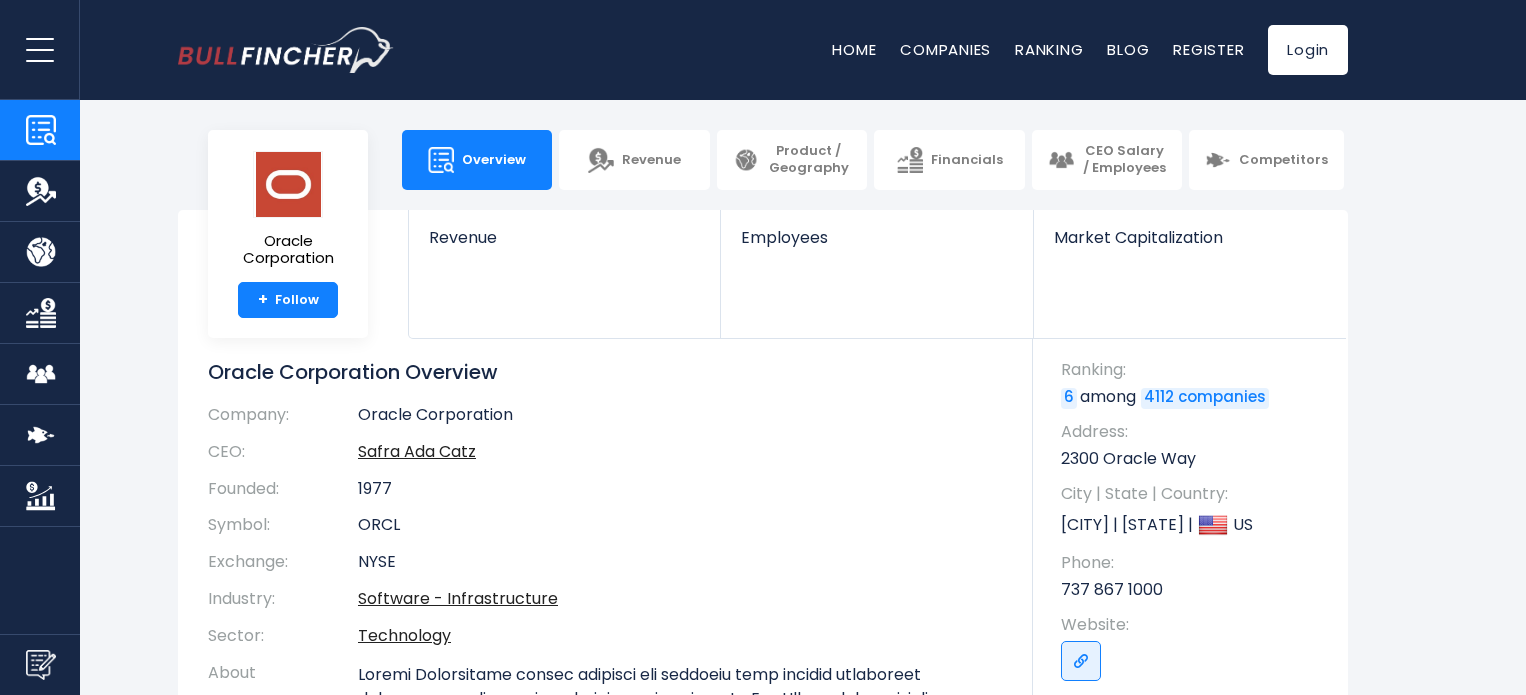 scroll, scrollTop: 0, scrollLeft: 0, axis: both 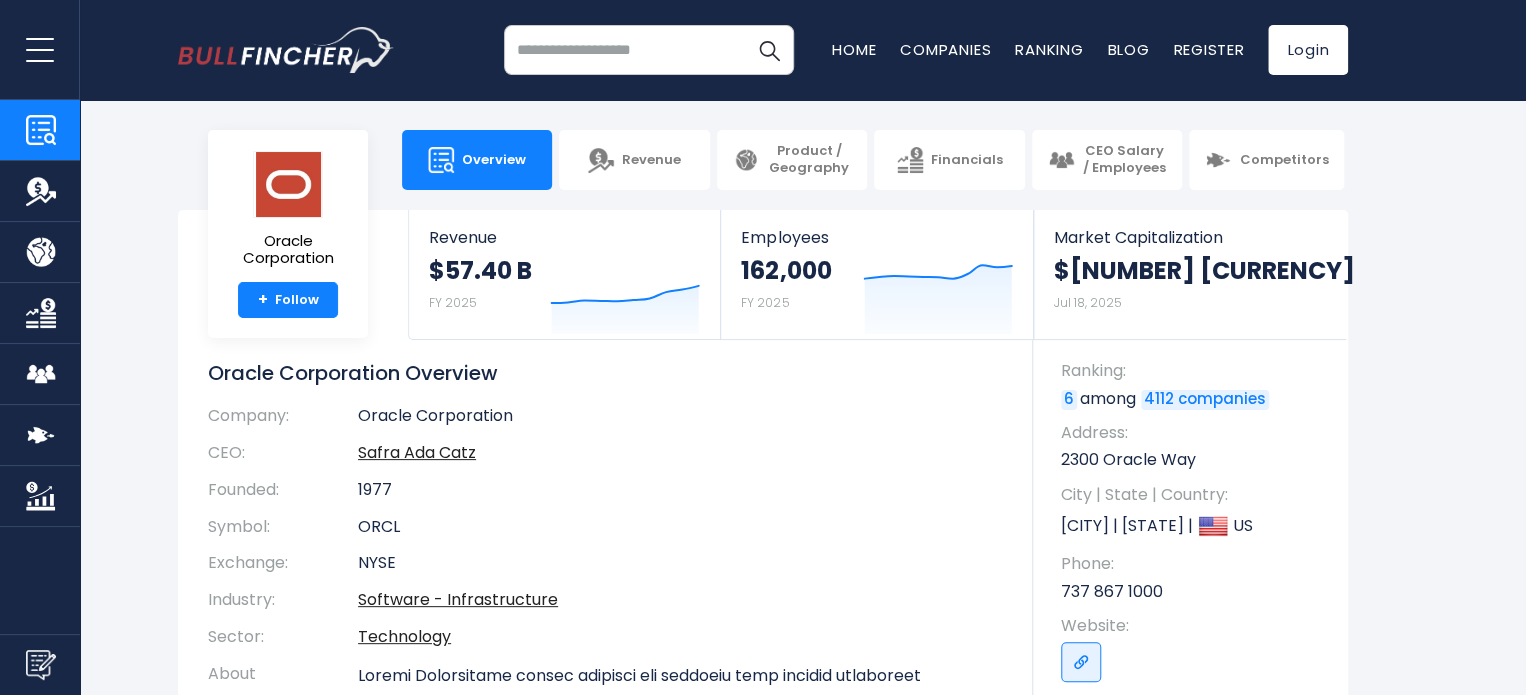 click at bounding box center (649, 50) 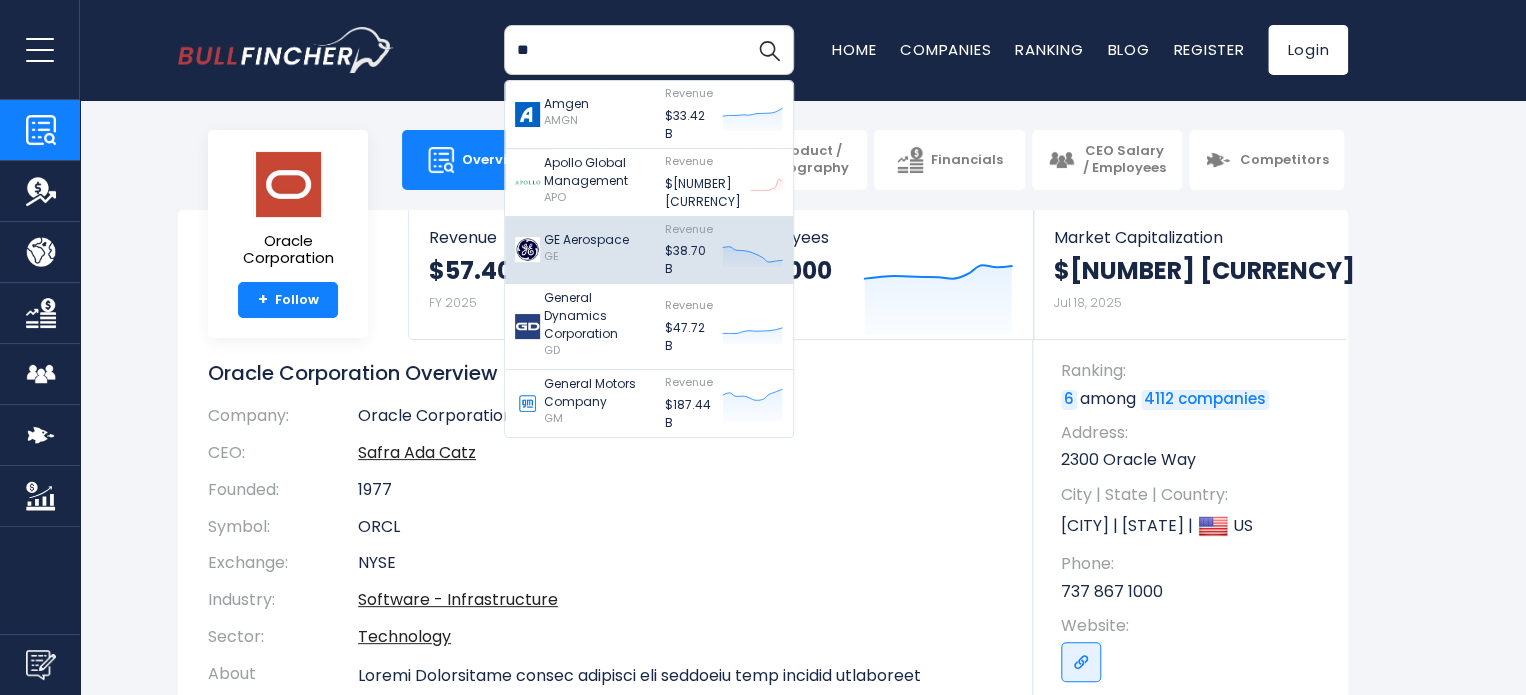 type on "**" 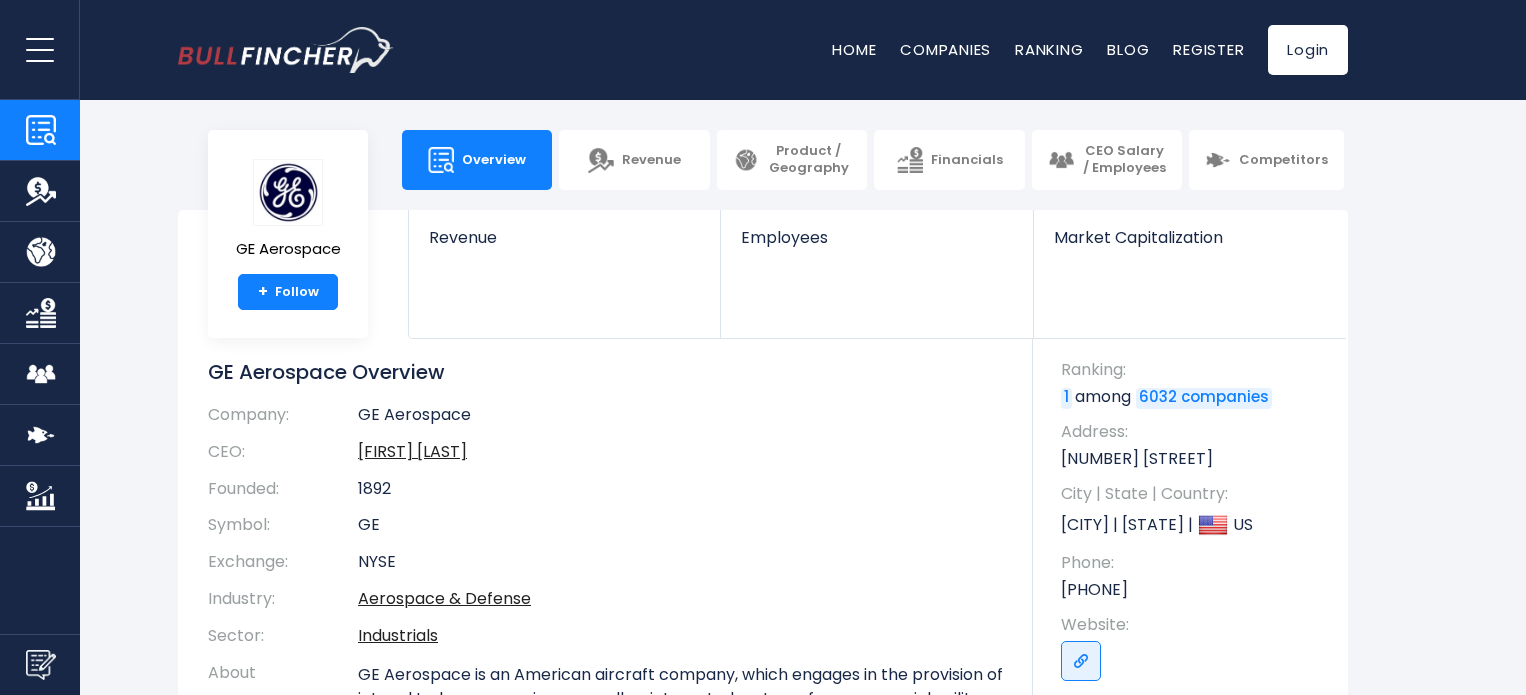 scroll, scrollTop: 0, scrollLeft: 0, axis: both 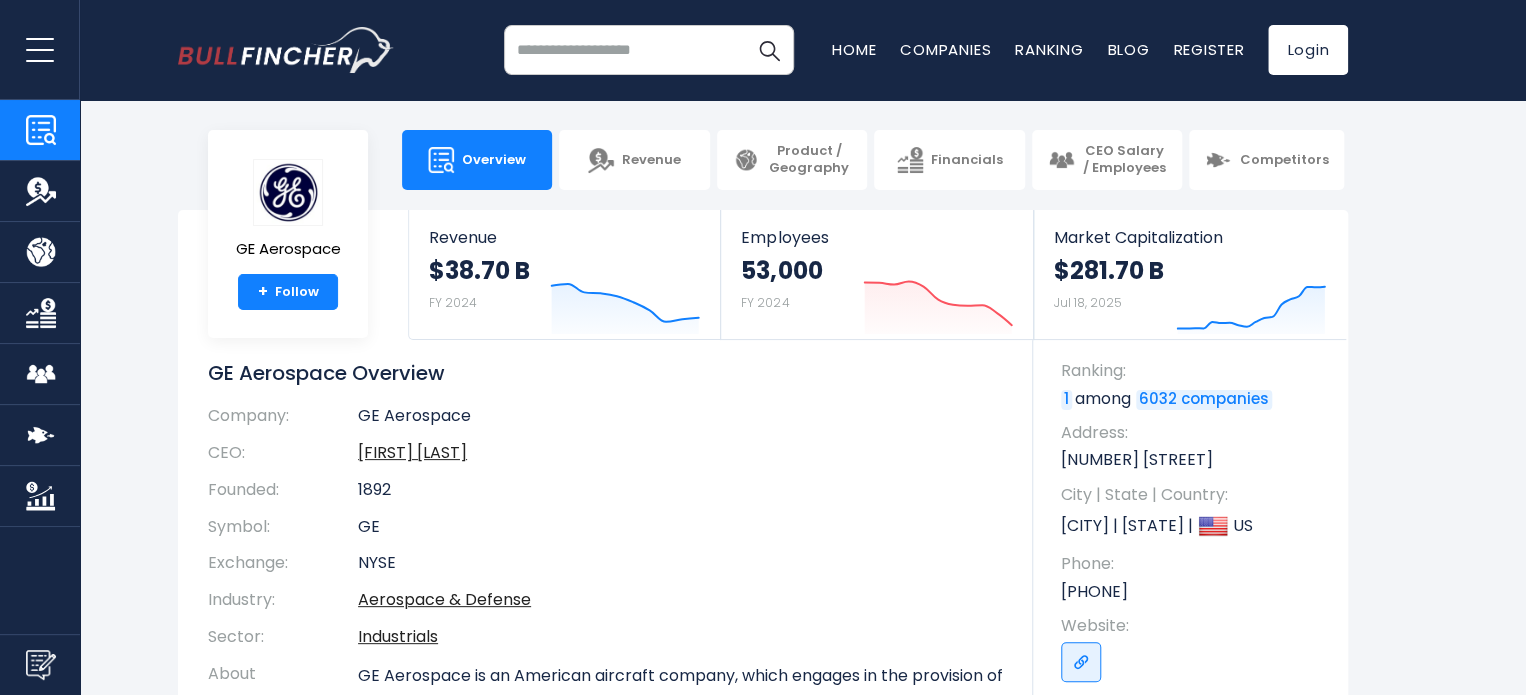 click at bounding box center [649, 50] 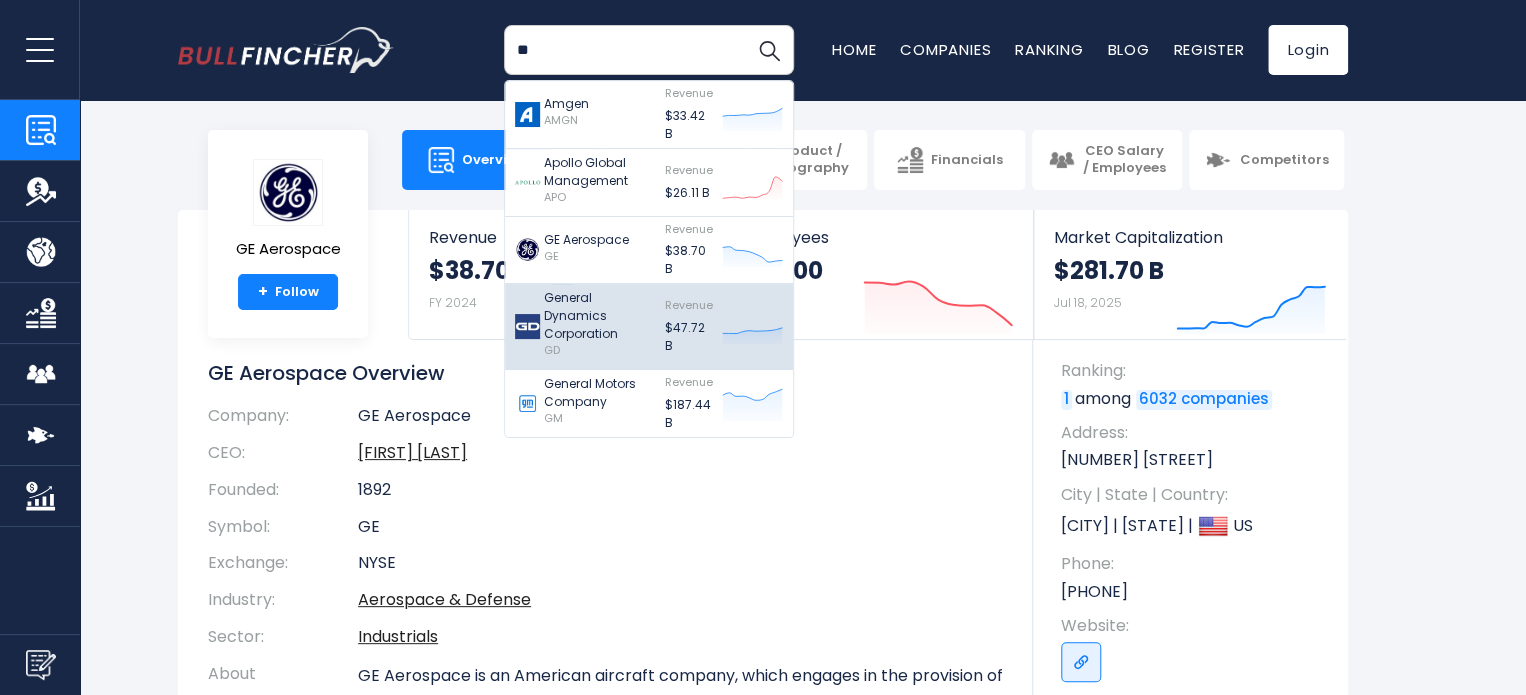 type on "**" 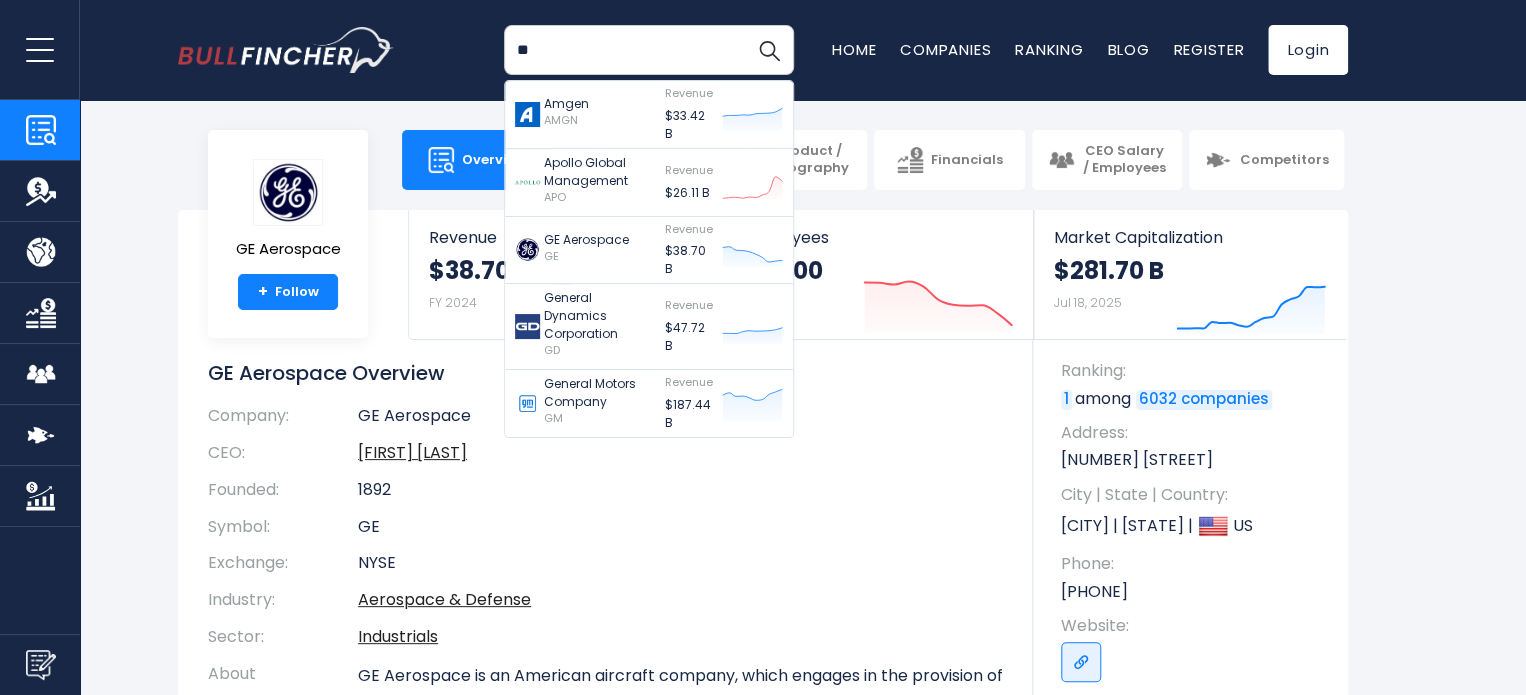 click on "GE" at bounding box center [680, 527] 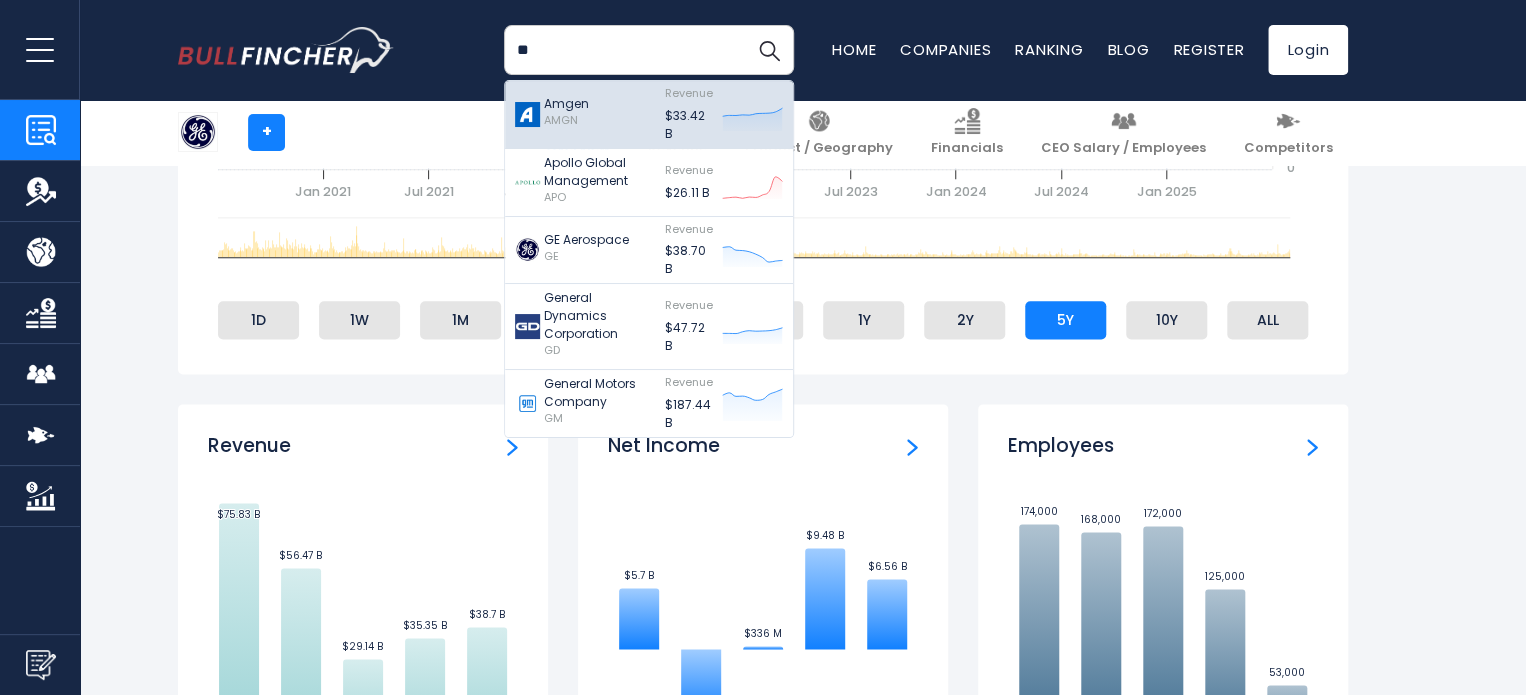scroll, scrollTop: 1500, scrollLeft: 0, axis: vertical 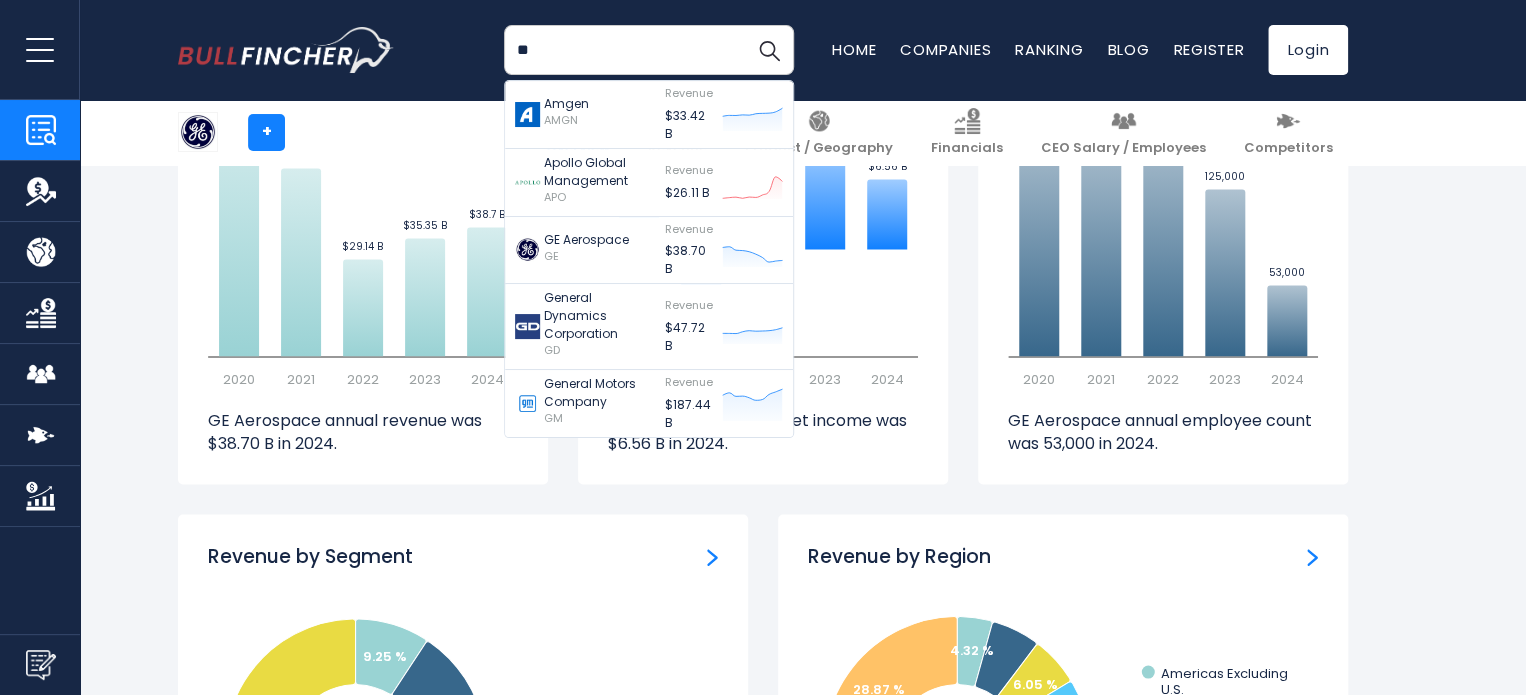 drag, startPoint x: 562, startPoint y: 54, endPoint x: 484, endPoint y: 52, distance: 78.025635 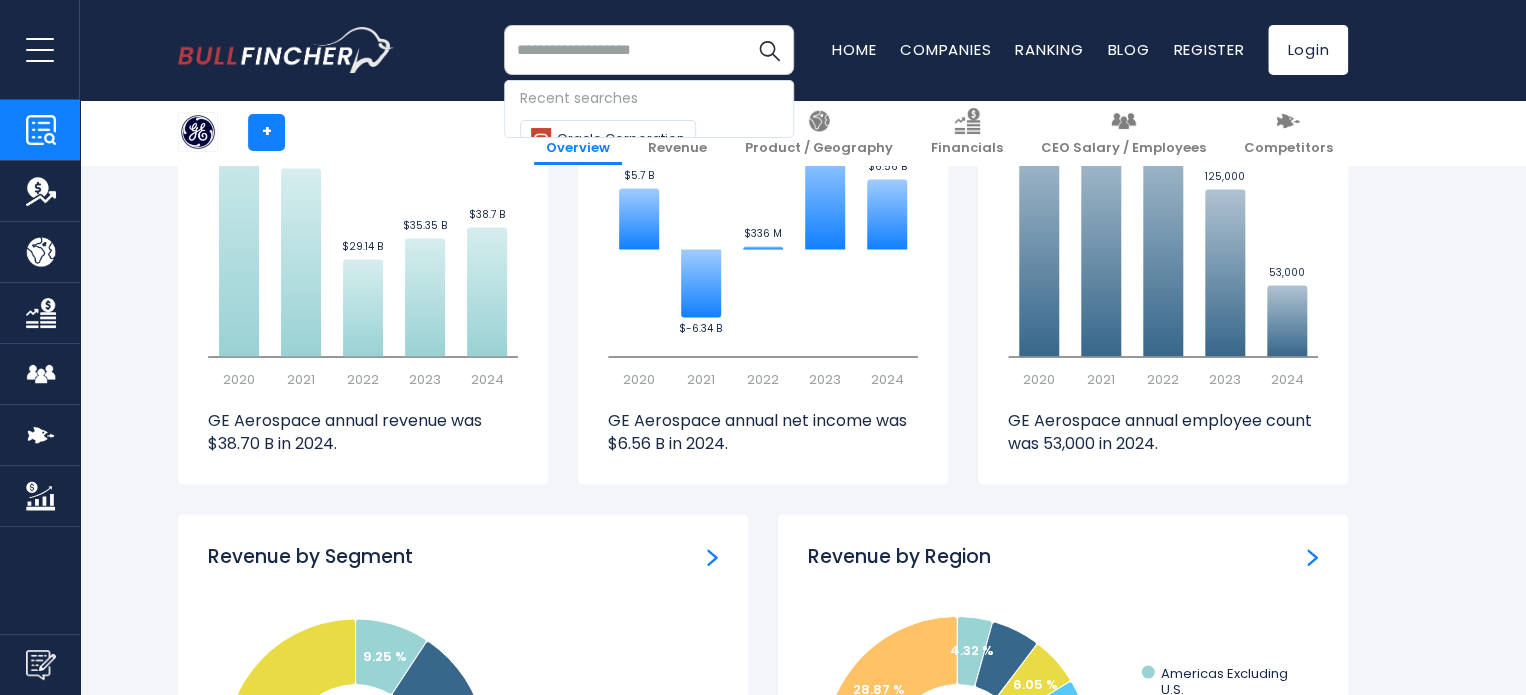 type 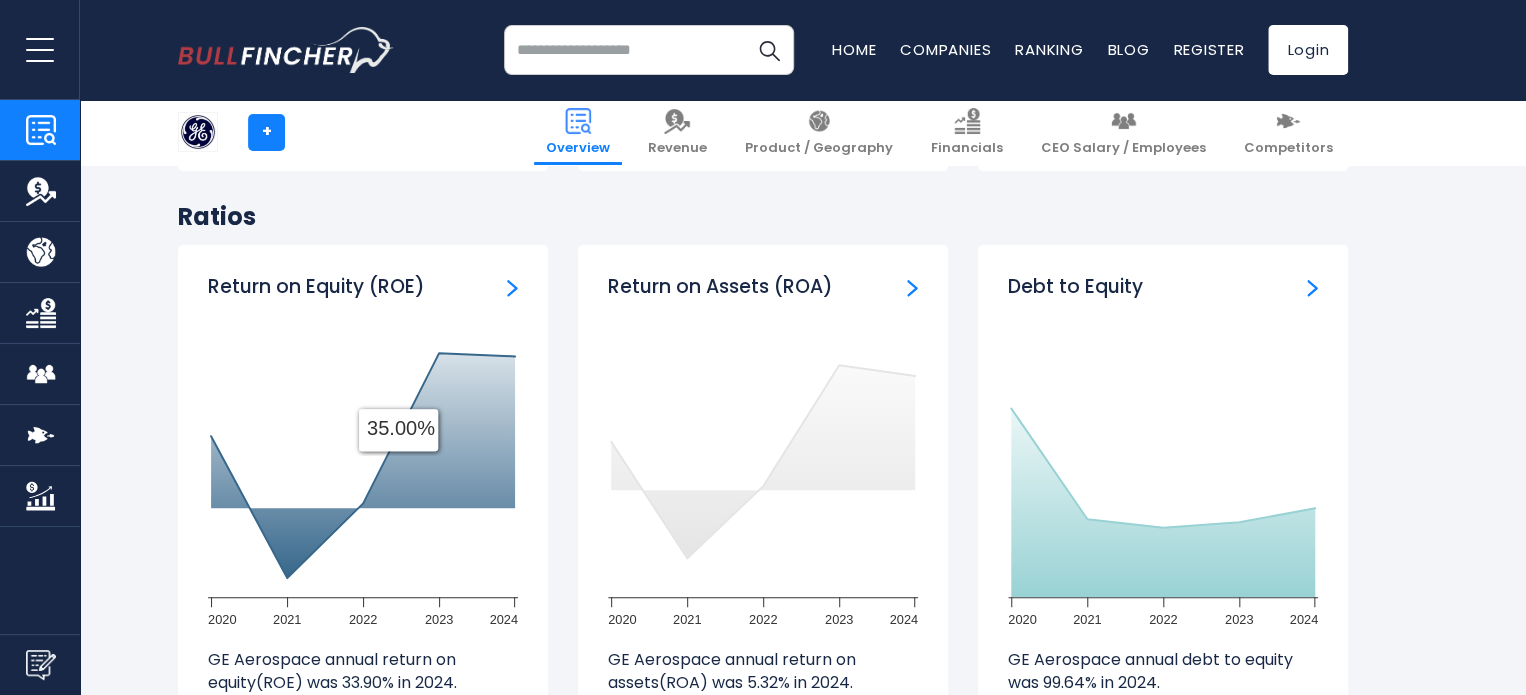 scroll, scrollTop: 4000, scrollLeft: 0, axis: vertical 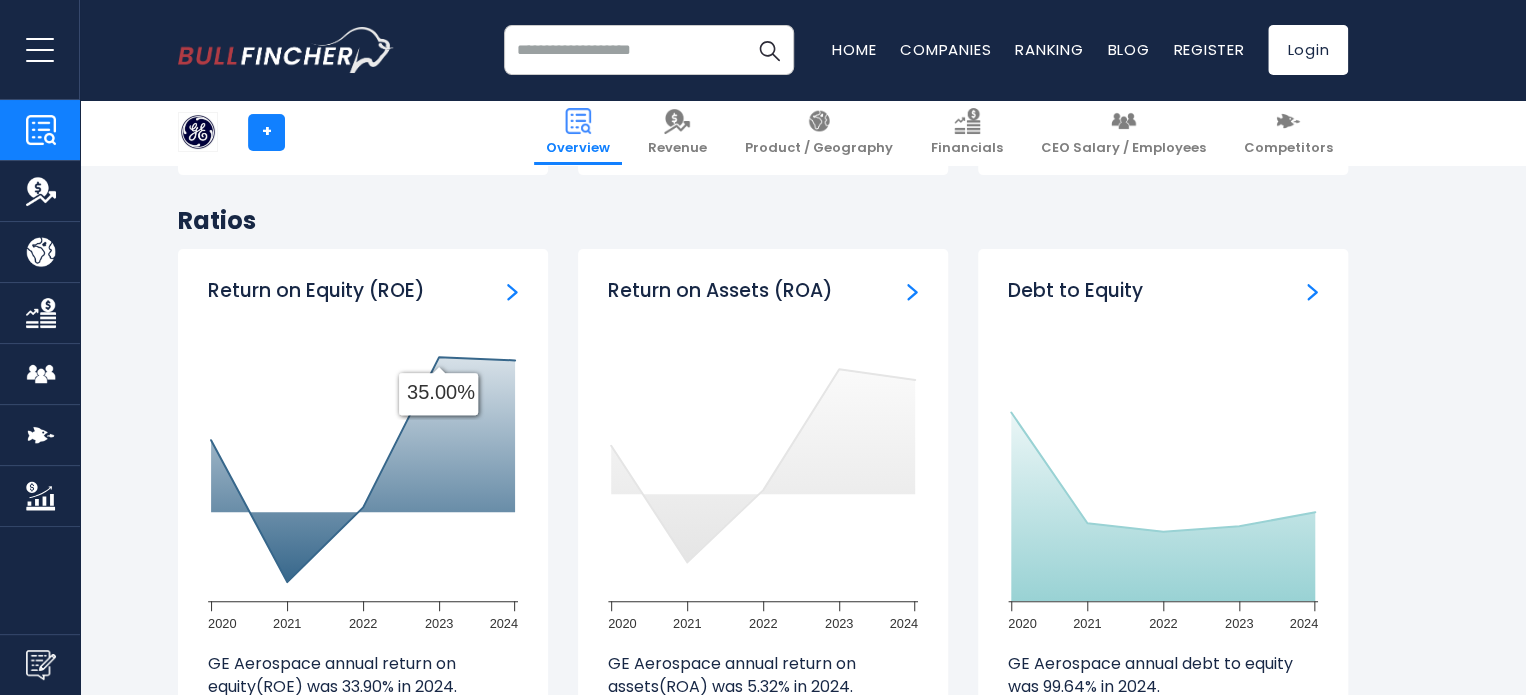 click on "Return on Equity (ROE)
Created with Highcharts 12.1.2 2020 2021 2022 2023 2024 35.00%
GE Aerospace annual return on equity(ROE) was
33.90% in
2024." at bounding box center [363, 488] 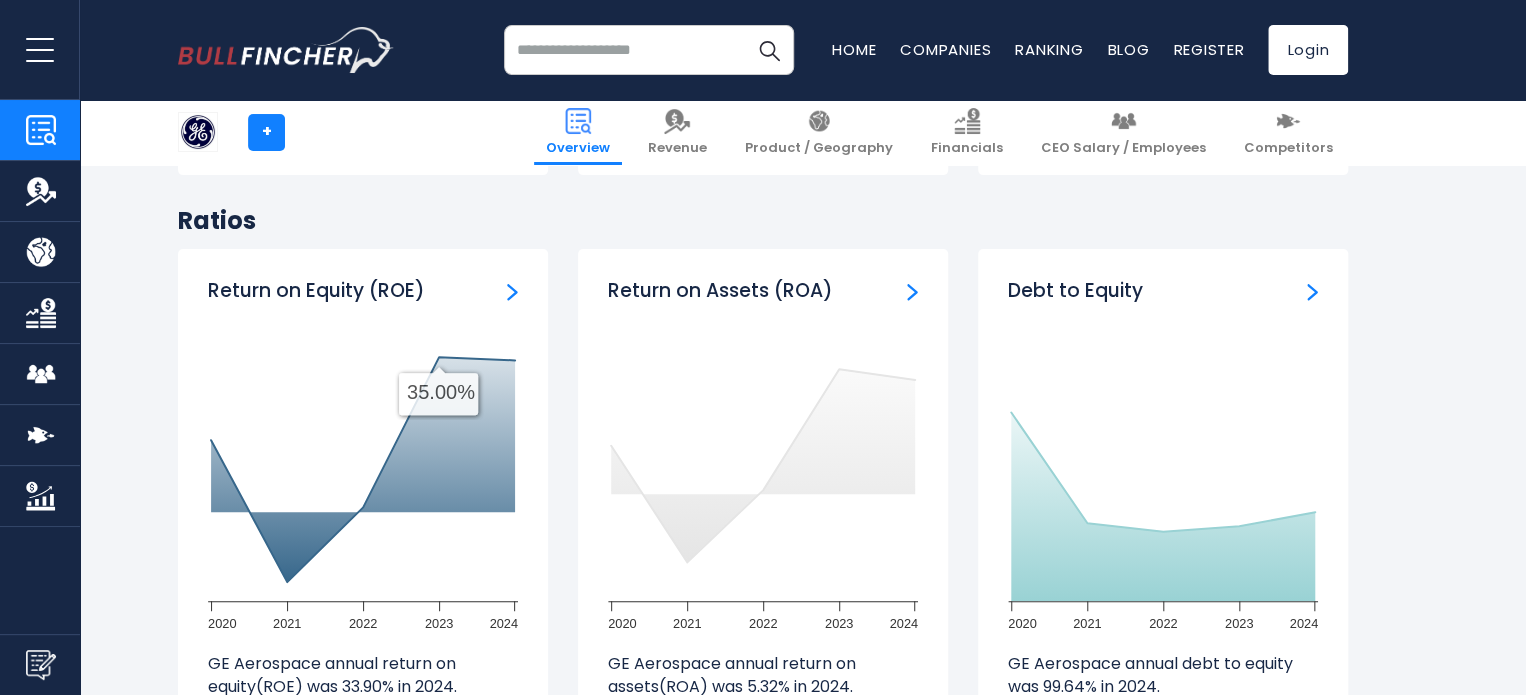 click at bounding box center [512, 292] 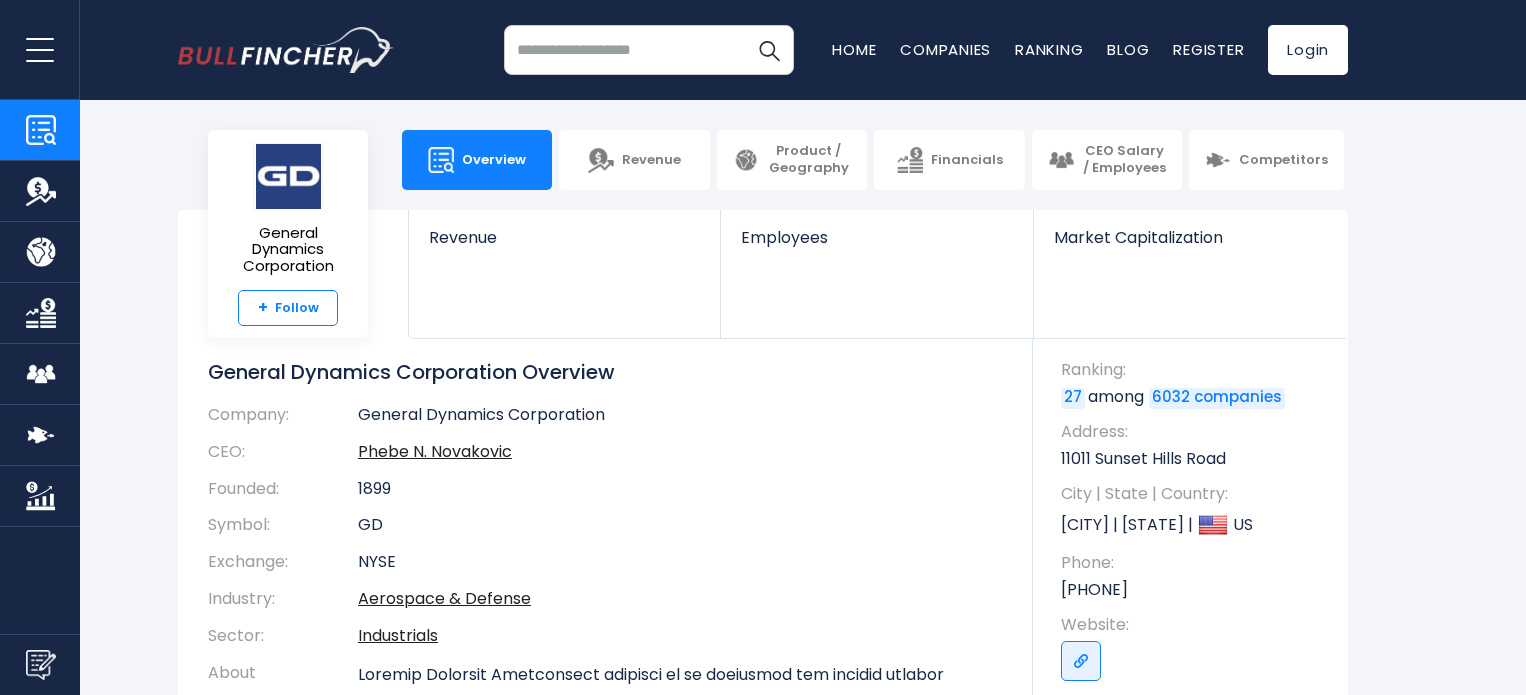 scroll, scrollTop: 0, scrollLeft: 0, axis: both 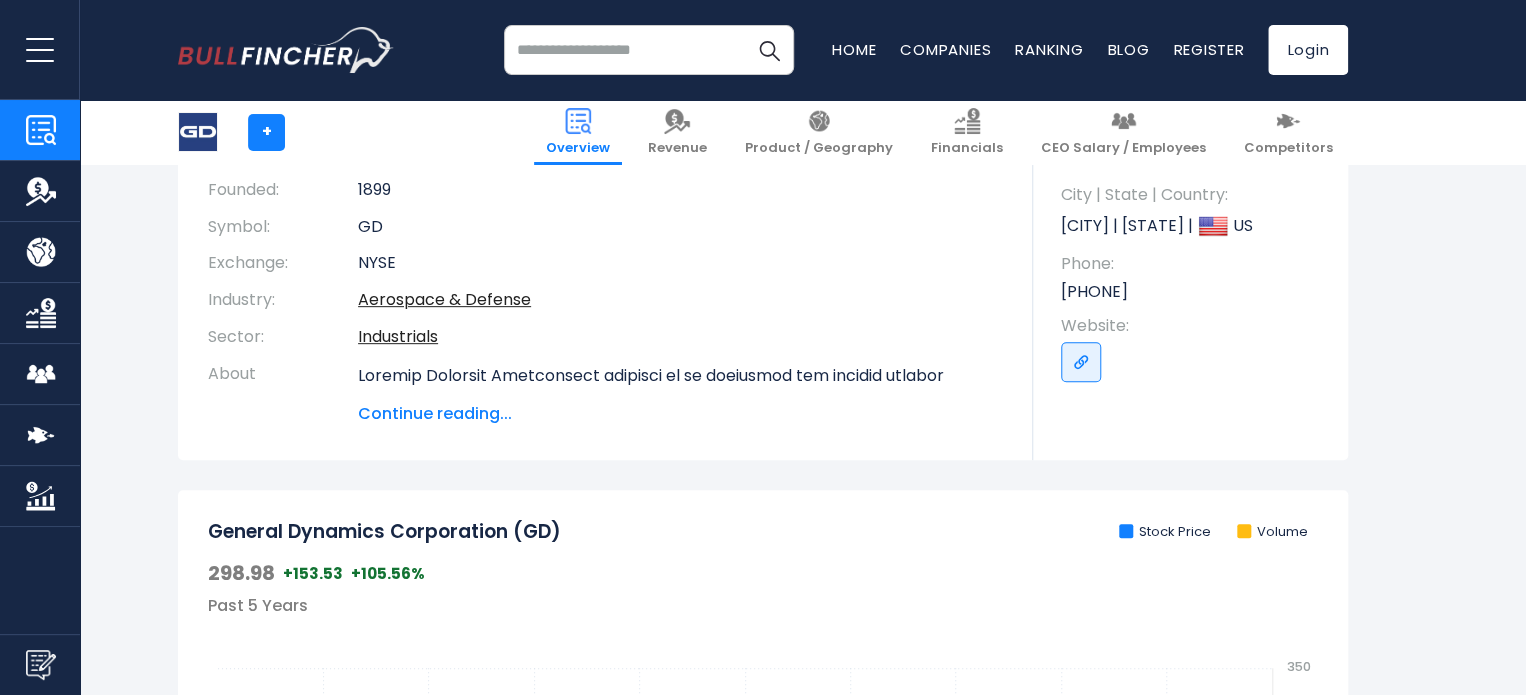 click at bounding box center [649, 50] 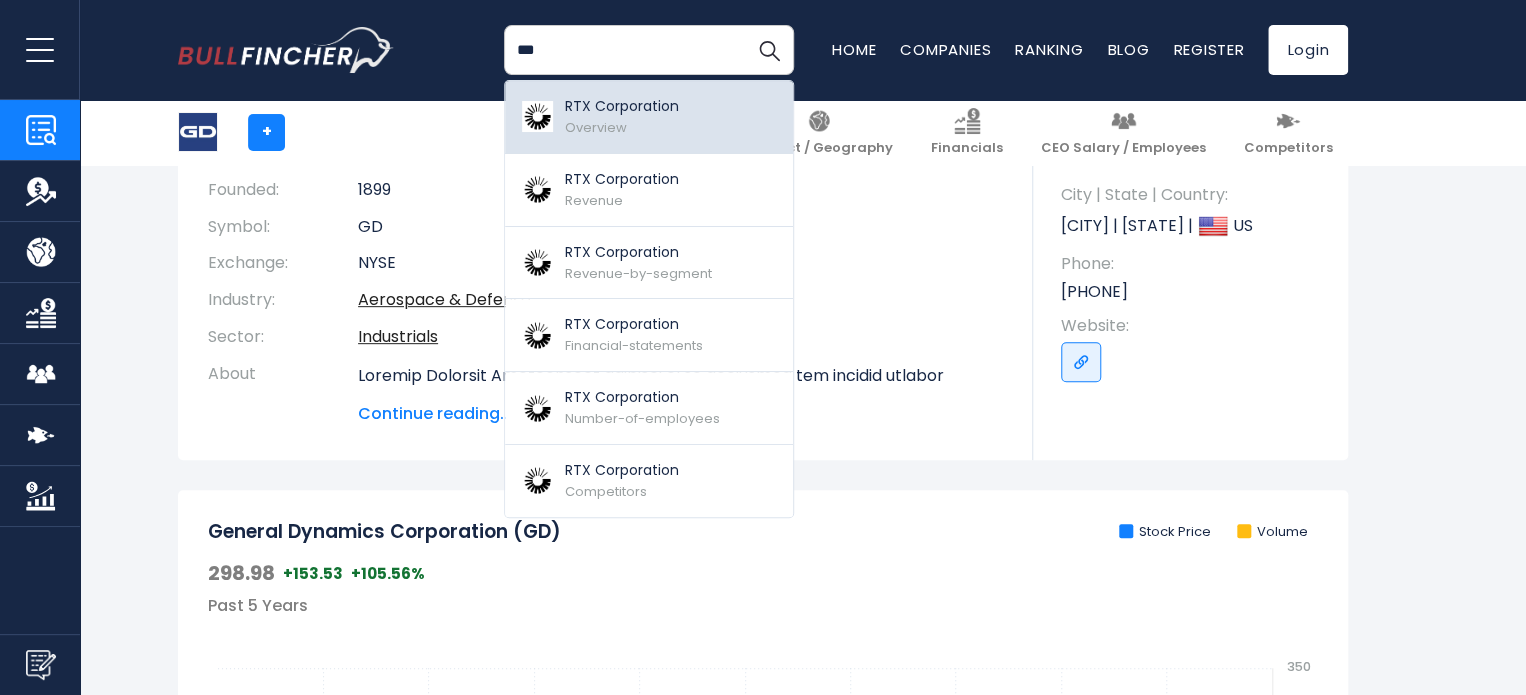type on "***" 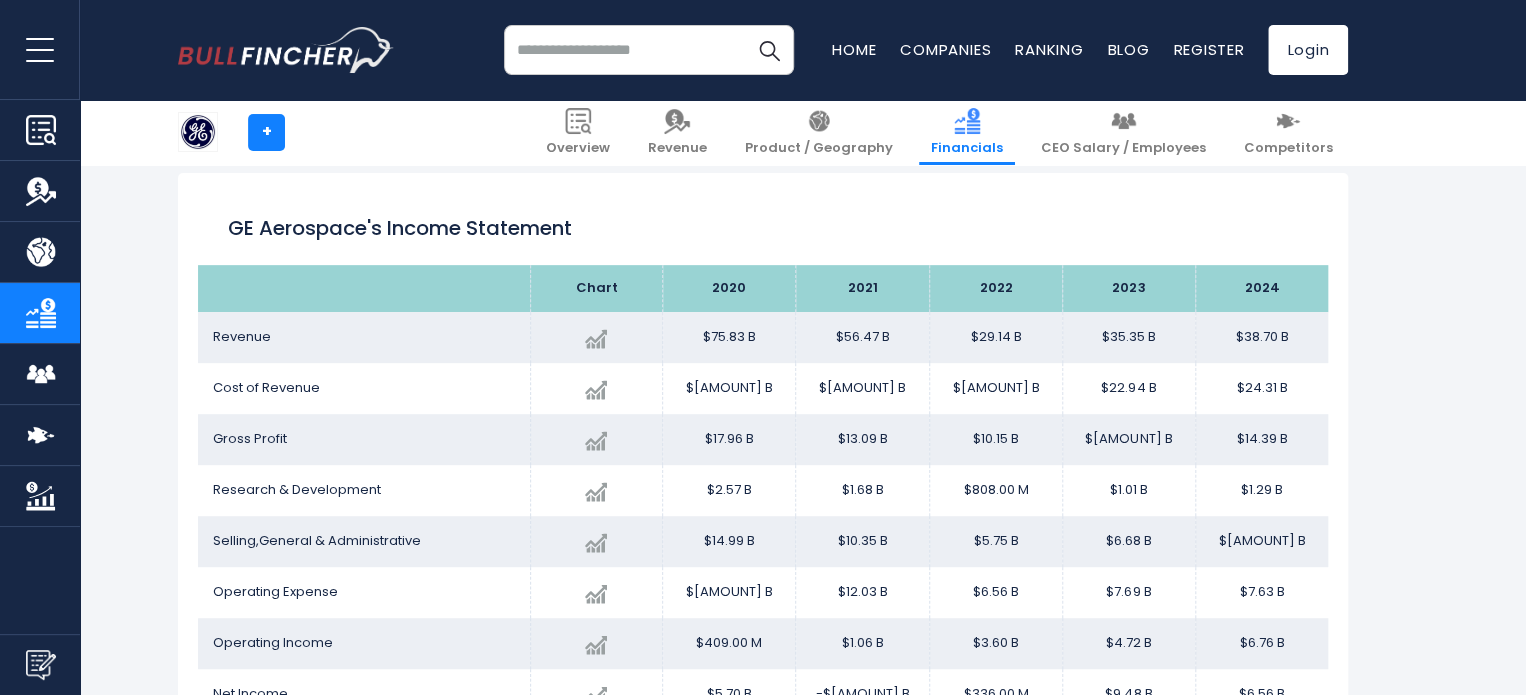 scroll, scrollTop: 300, scrollLeft: 0, axis: vertical 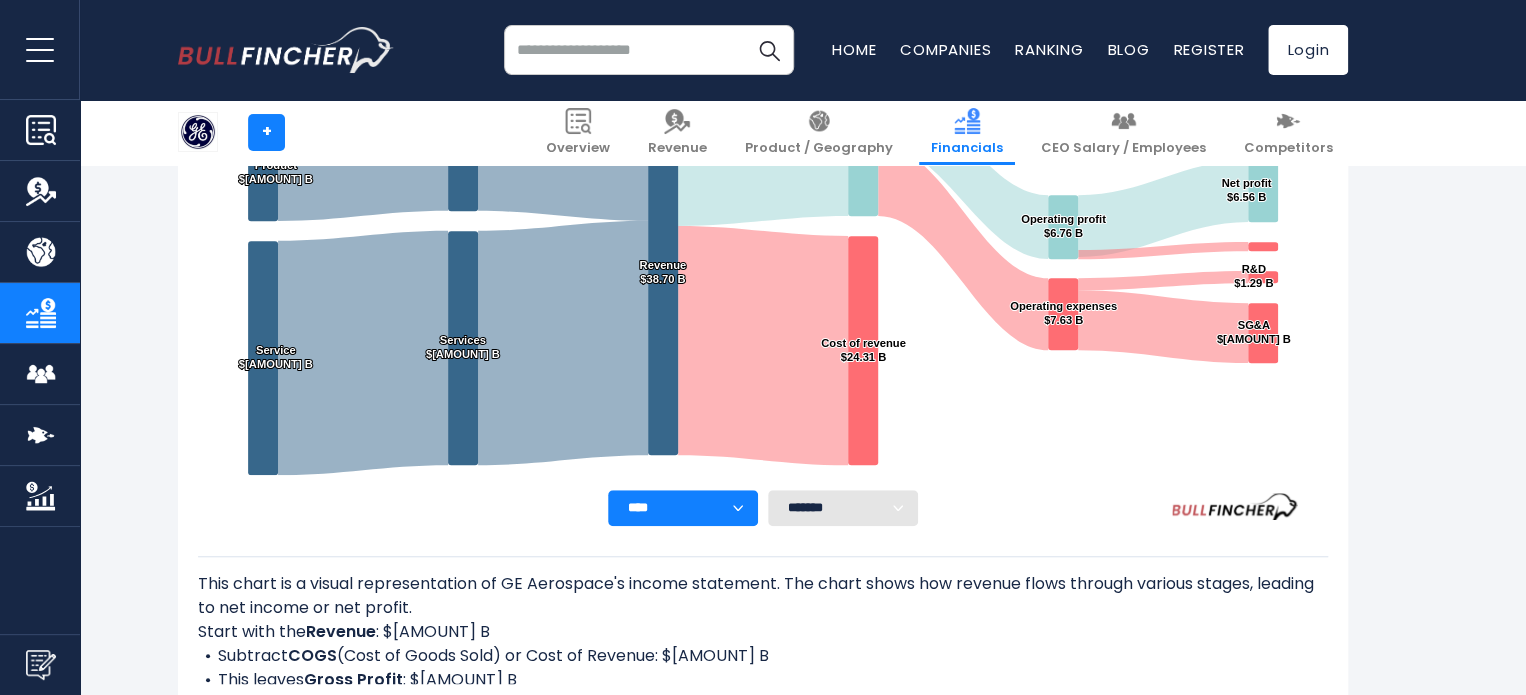 click on "*******
**
**
**
**" at bounding box center (843, 508) 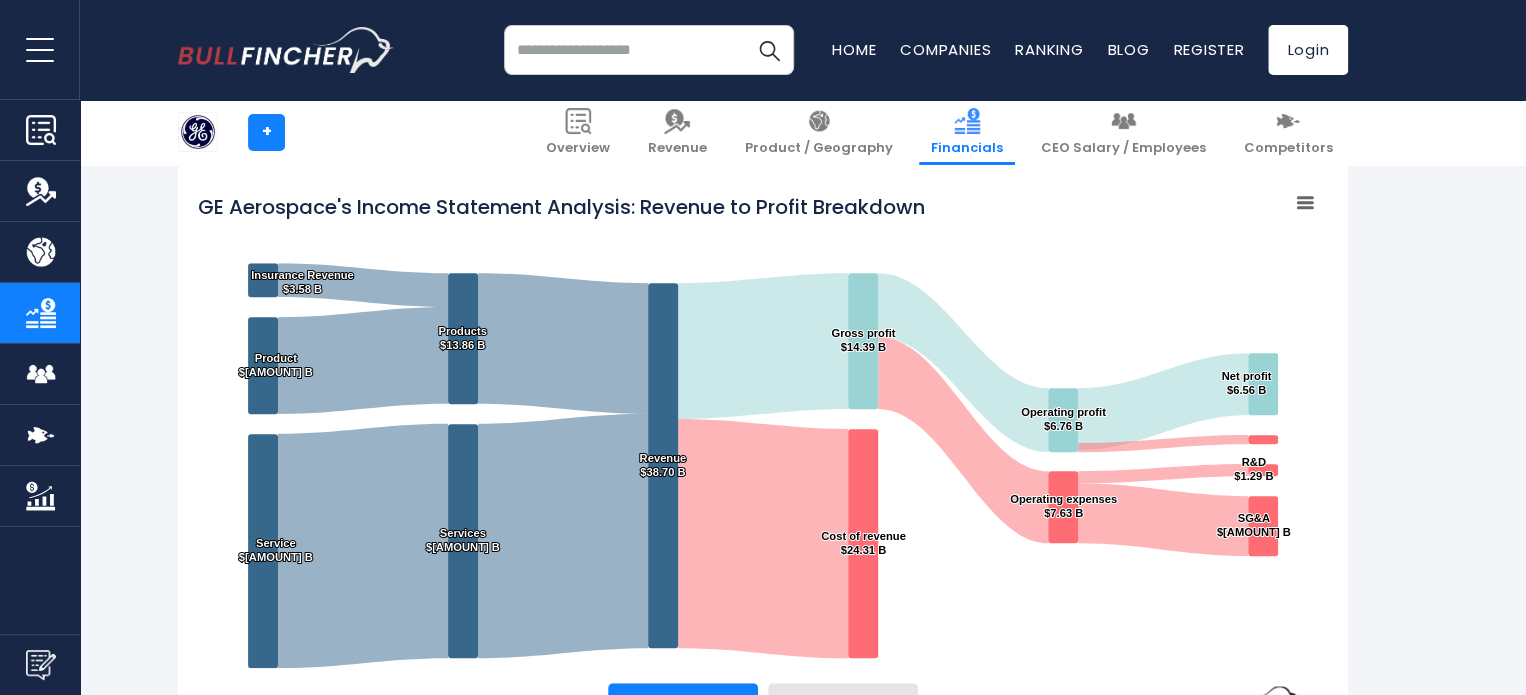 scroll, scrollTop: 282, scrollLeft: 0, axis: vertical 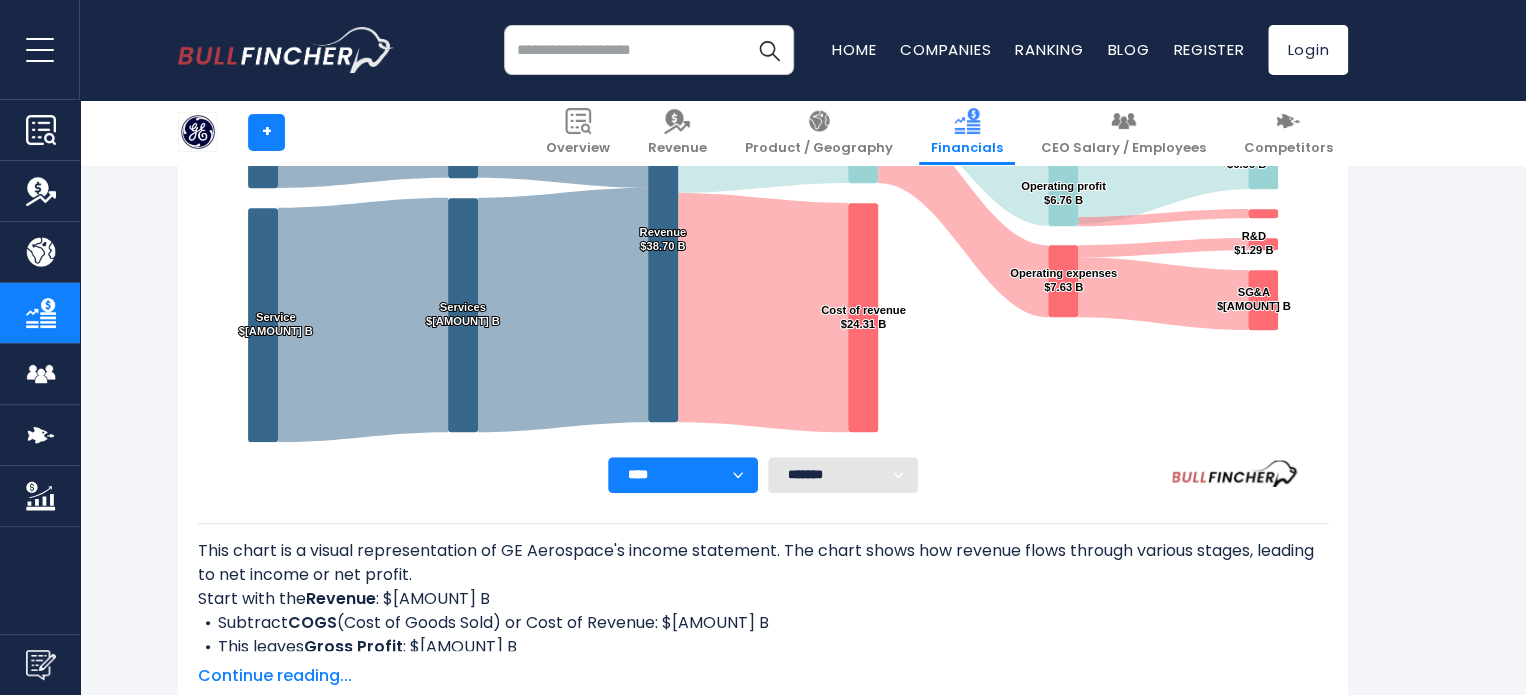drag, startPoint x: 162, startPoint y: 527, endPoint x: 243, endPoint y: 146, distance: 389.51508 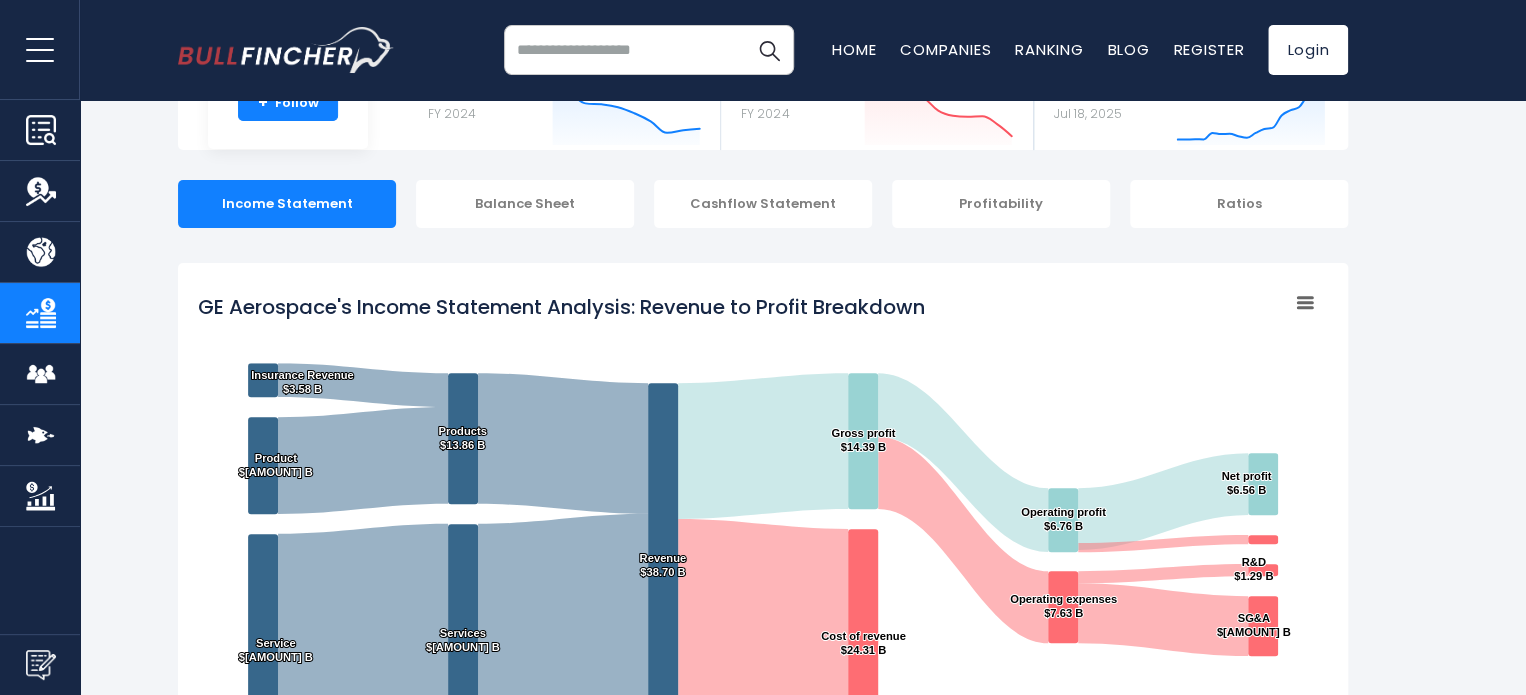 scroll, scrollTop: 0, scrollLeft: 0, axis: both 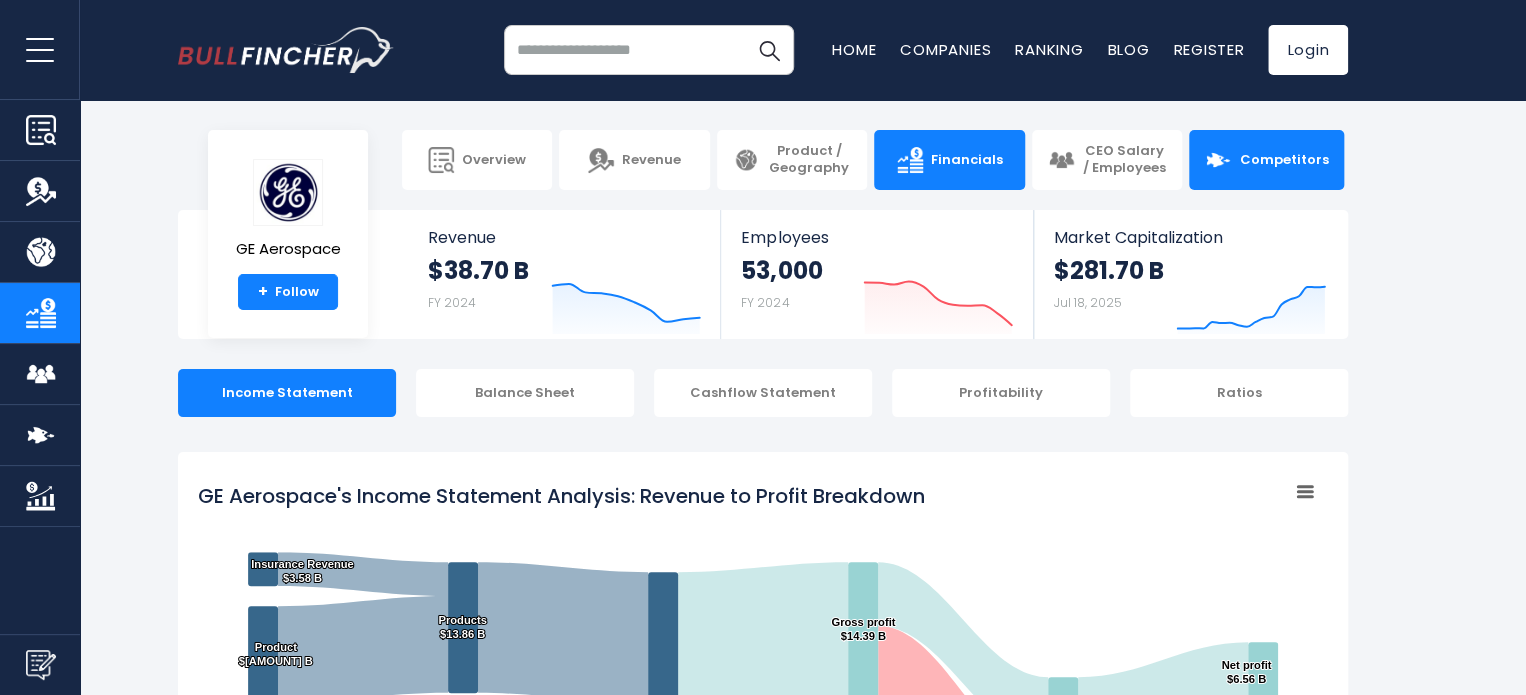 click on "Competitors" at bounding box center [1266, 160] 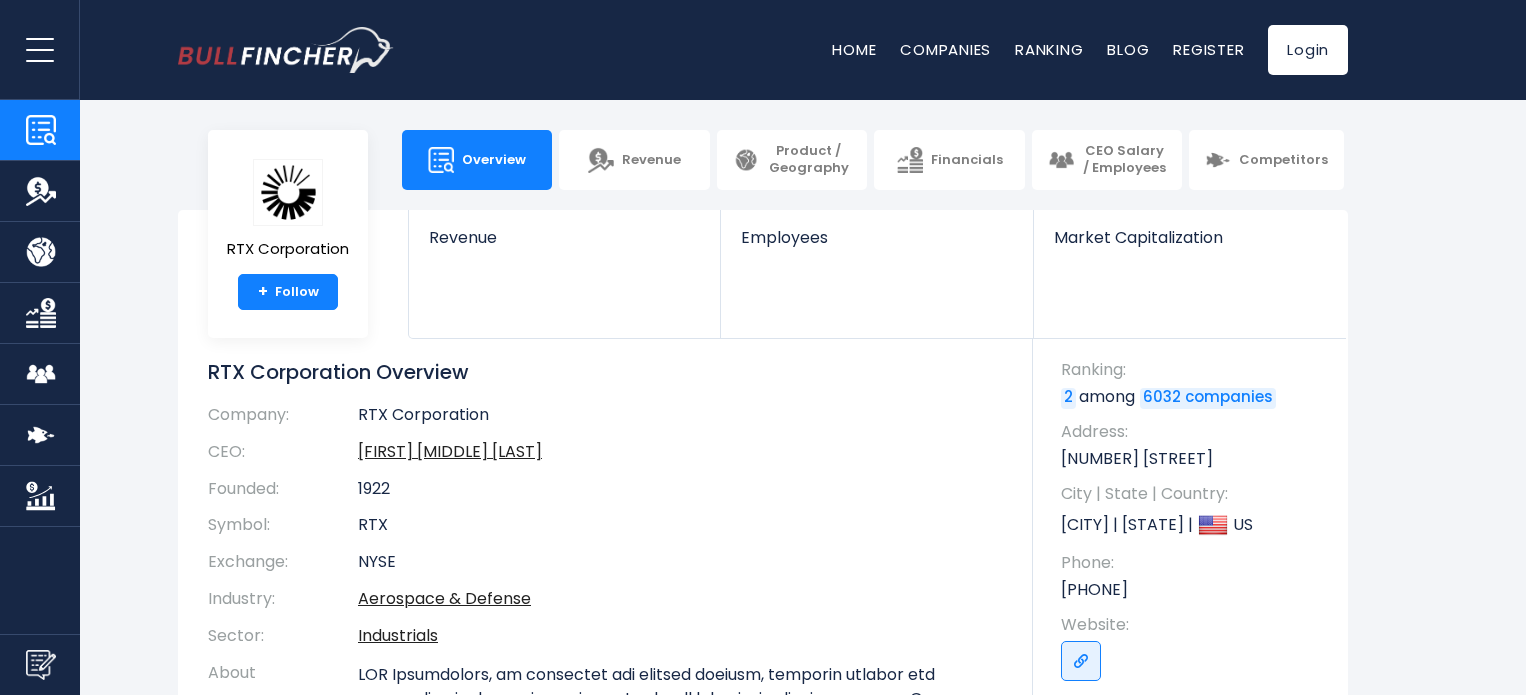 scroll, scrollTop: 0, scrollLeft: 0, axis: both 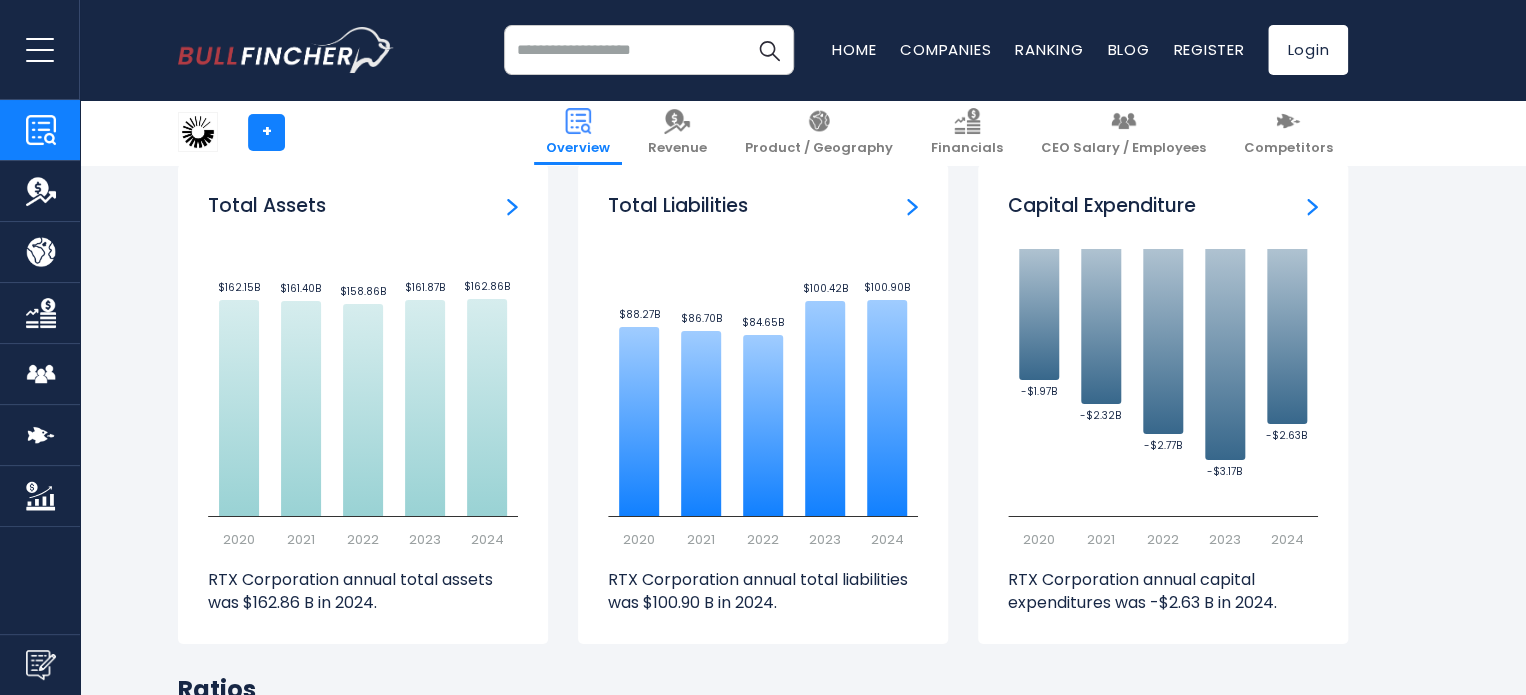 drag, startPoint x: 554, startPoint y: 323, endPoint x: 586, endPoint y: 164, distance: 162.18816 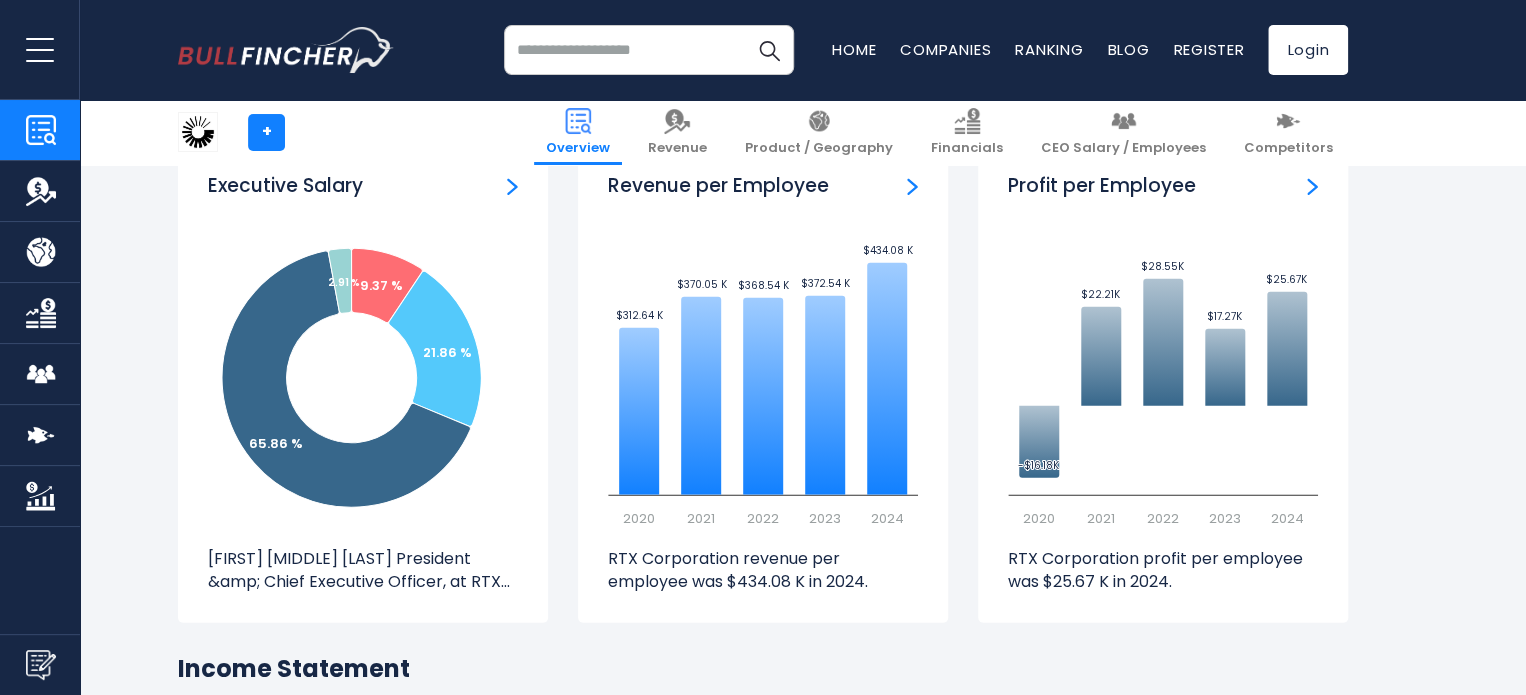 drag, startPoint x: 500, startPoint y: 179, endPoint x: 486, endPoint y: 134, distance: 47.127487 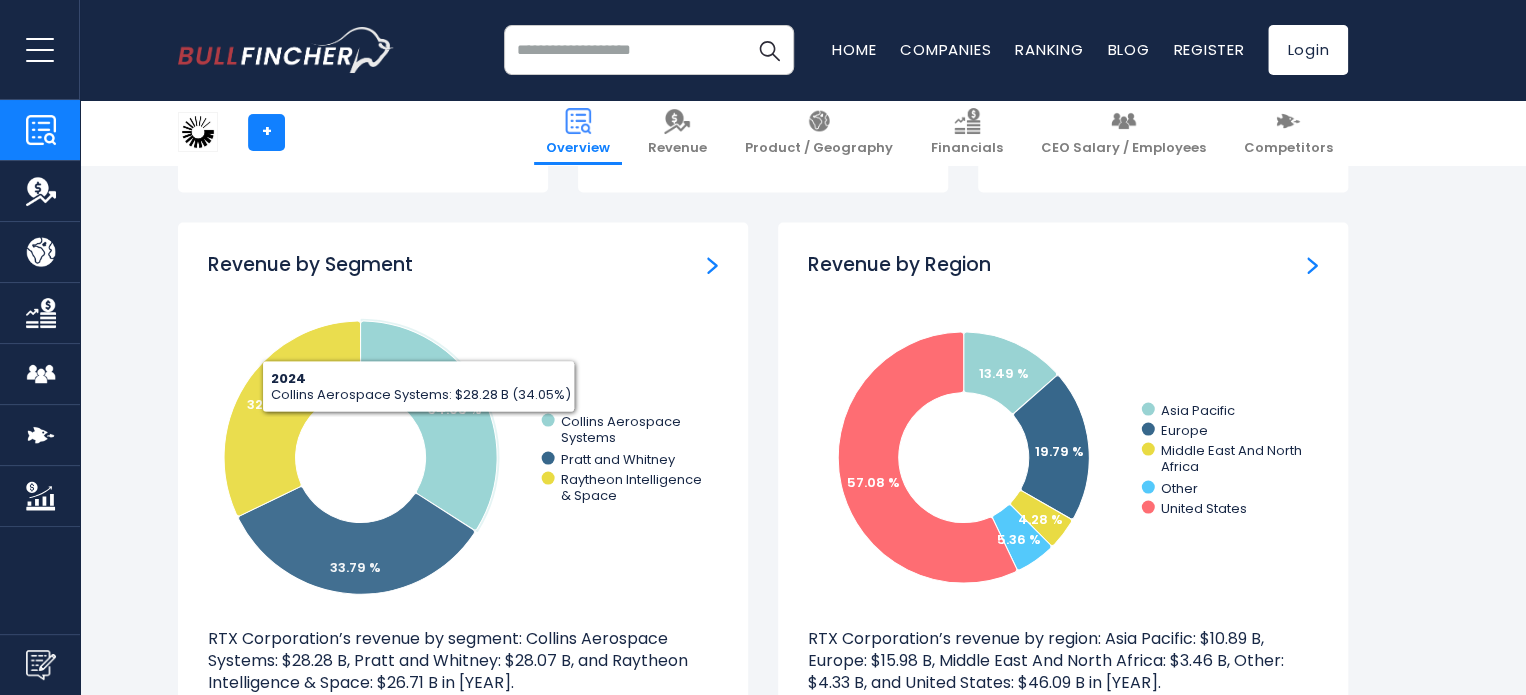 scroll, scrollTop: 1786, scrollLeft: 0, axis: vertical 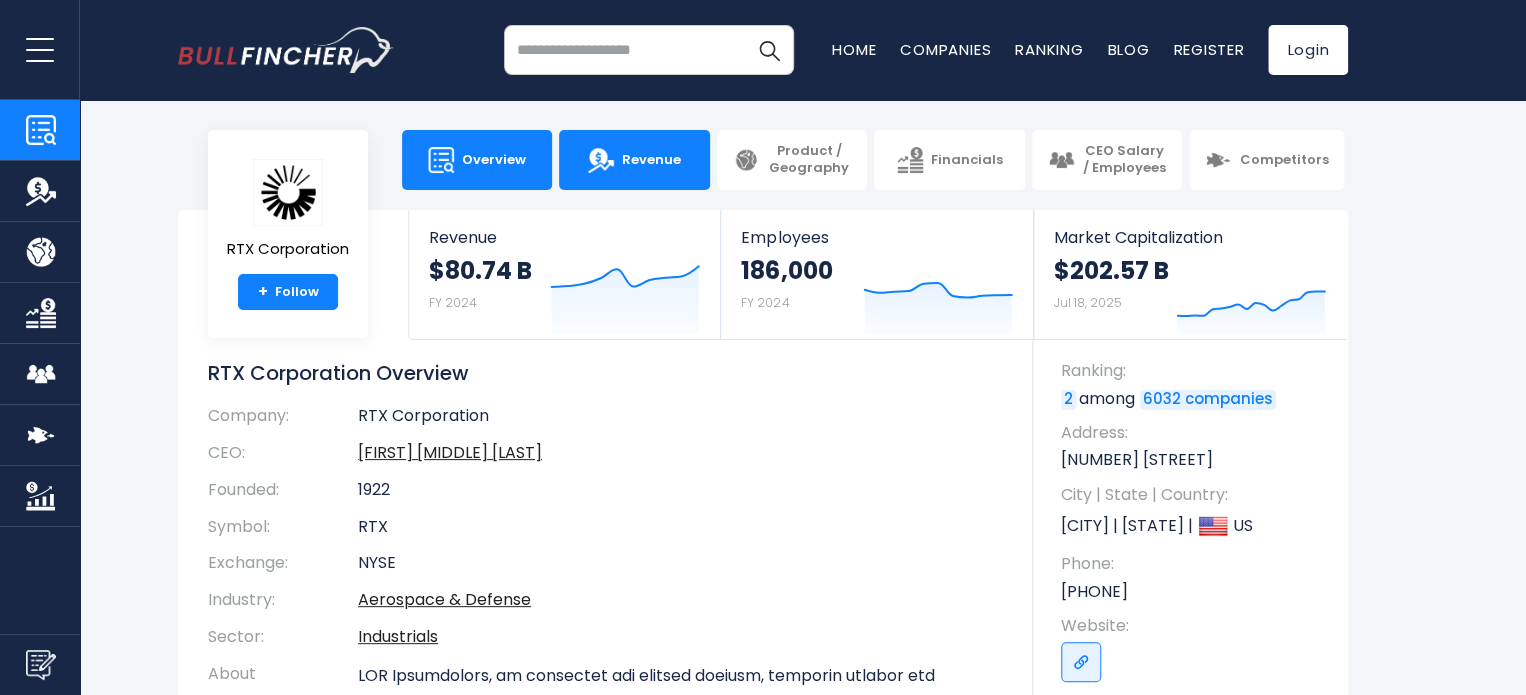 drag, startPoint x: 583, startPoint y: 319, endPoint x: 615, endPoint y: 174, distance: 148.48906 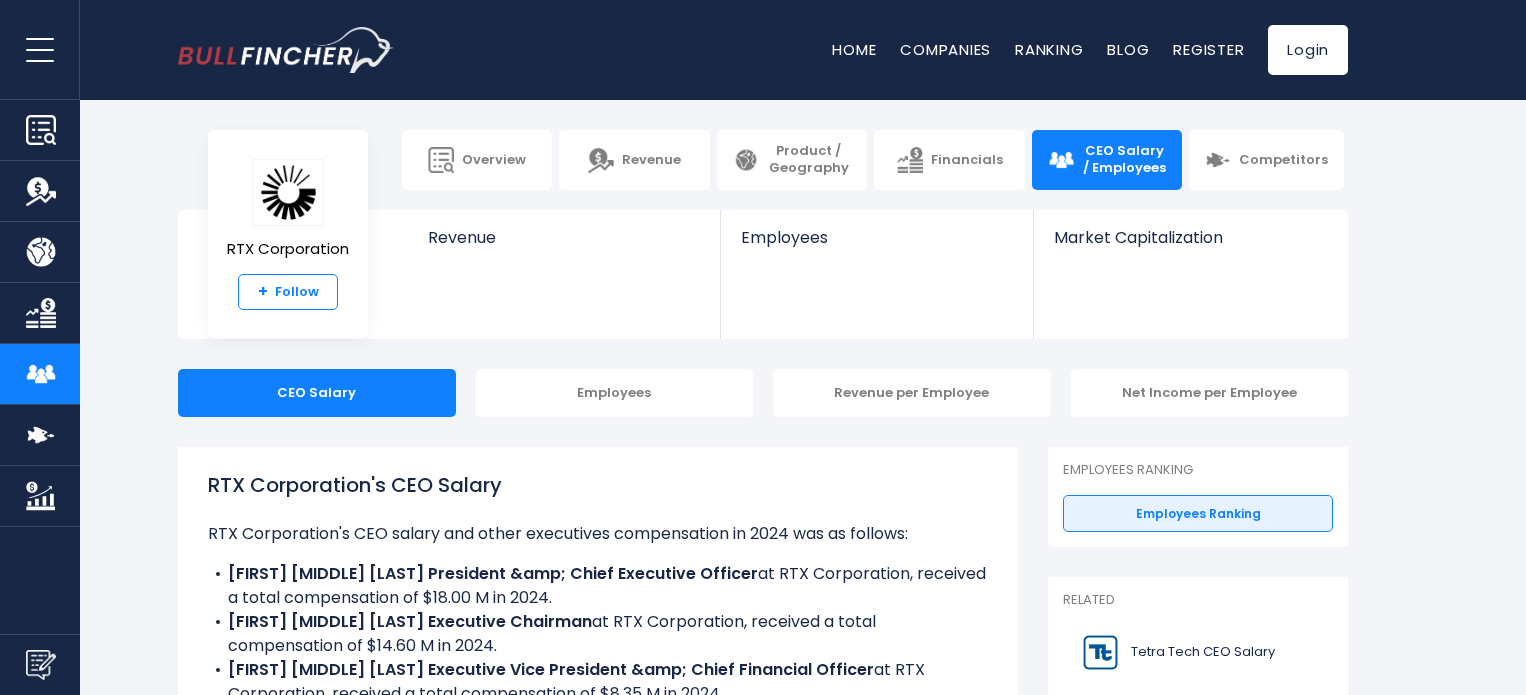 scroll, scrollTop: 0, scrollLeft: 0, axis: both 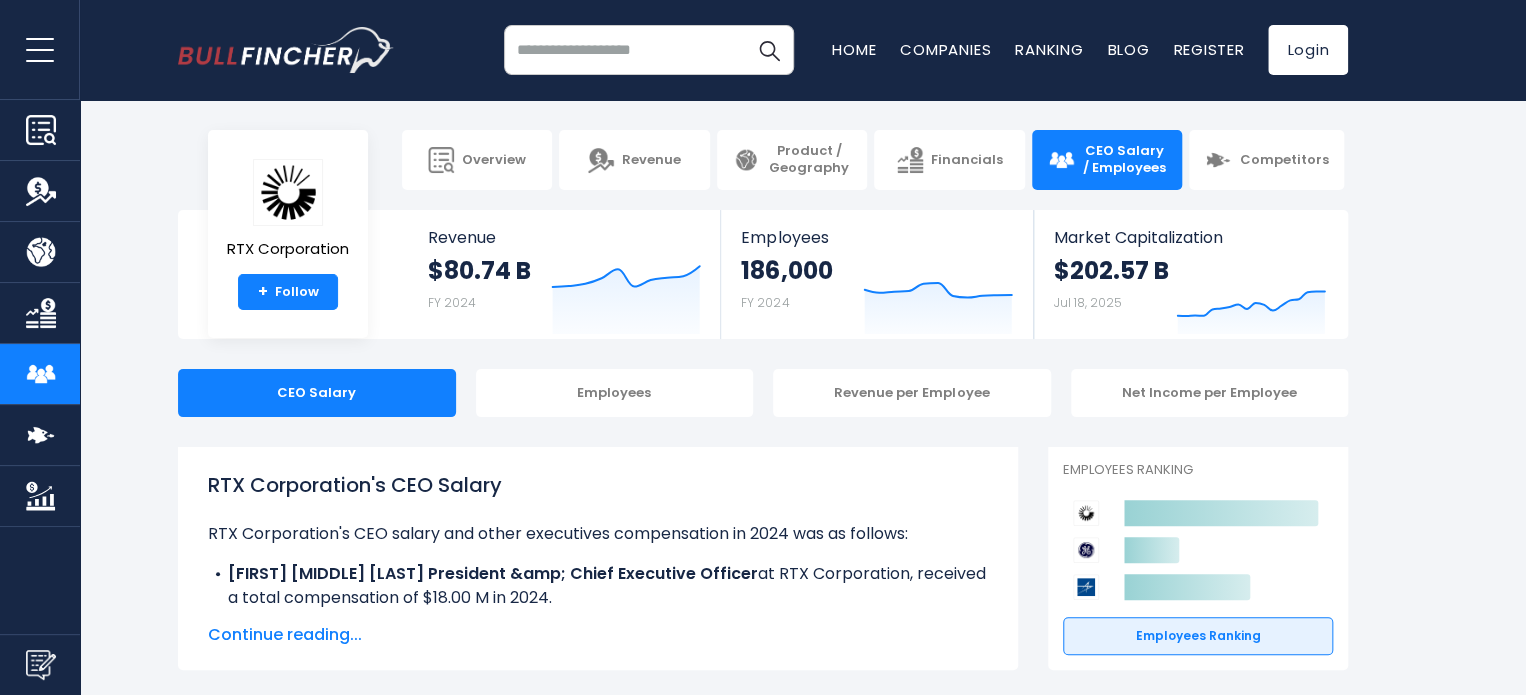 drag, startPoint x: 374, startPoint y: 238, endPoint x: 570, endPoint y: 77, distance: 253.6474 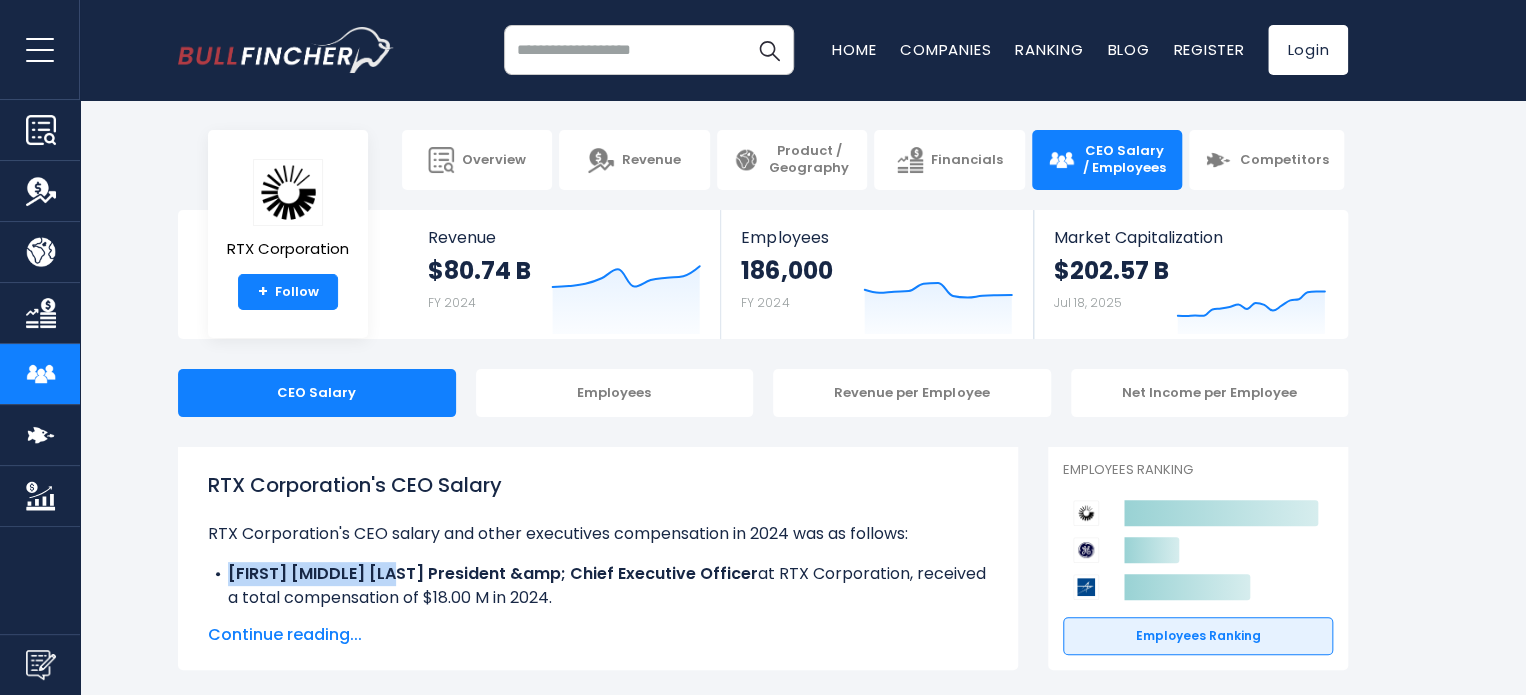 drag, startPoint x: 228, startPoint y: 570, endPoint x: 388, endPoint y: 565, distance: 160.07811 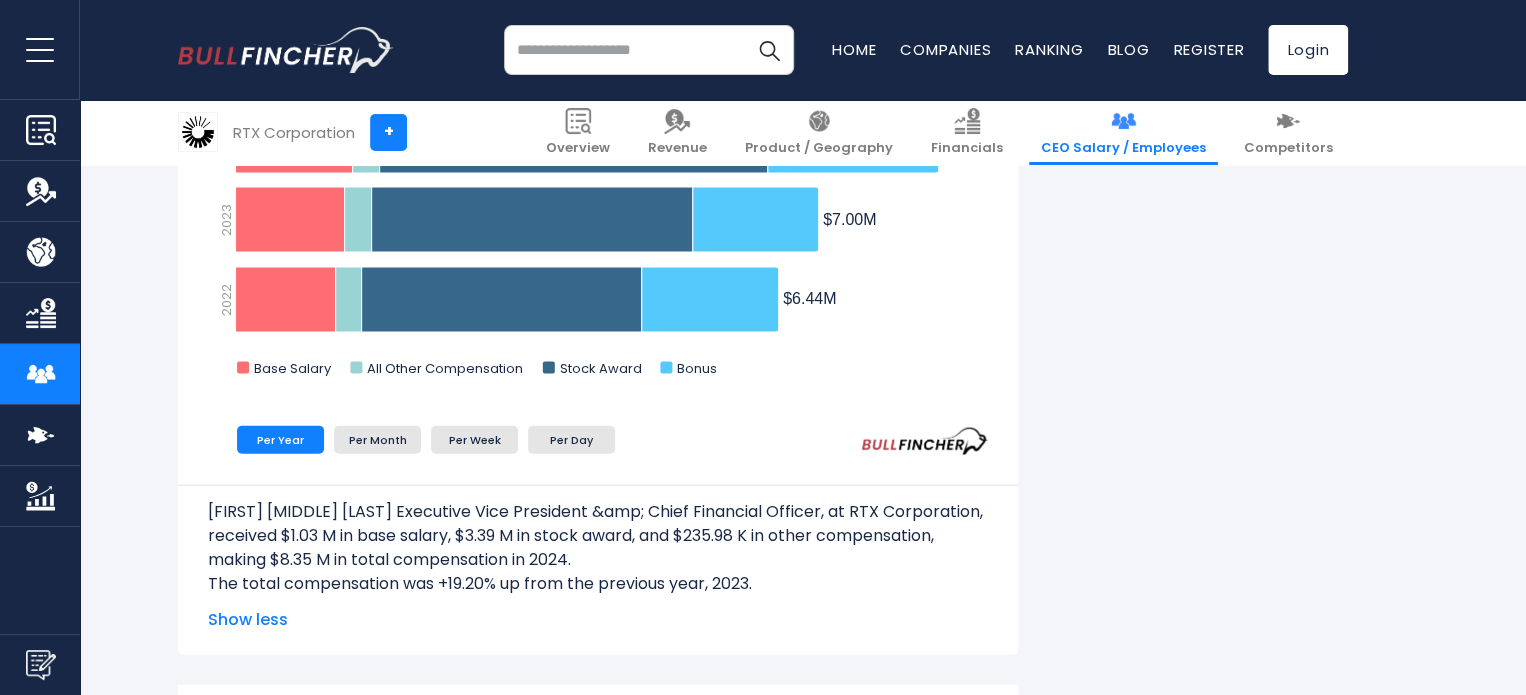 scroll, scrollTop: 2000, scrollLeft: 0, axis: vertical 